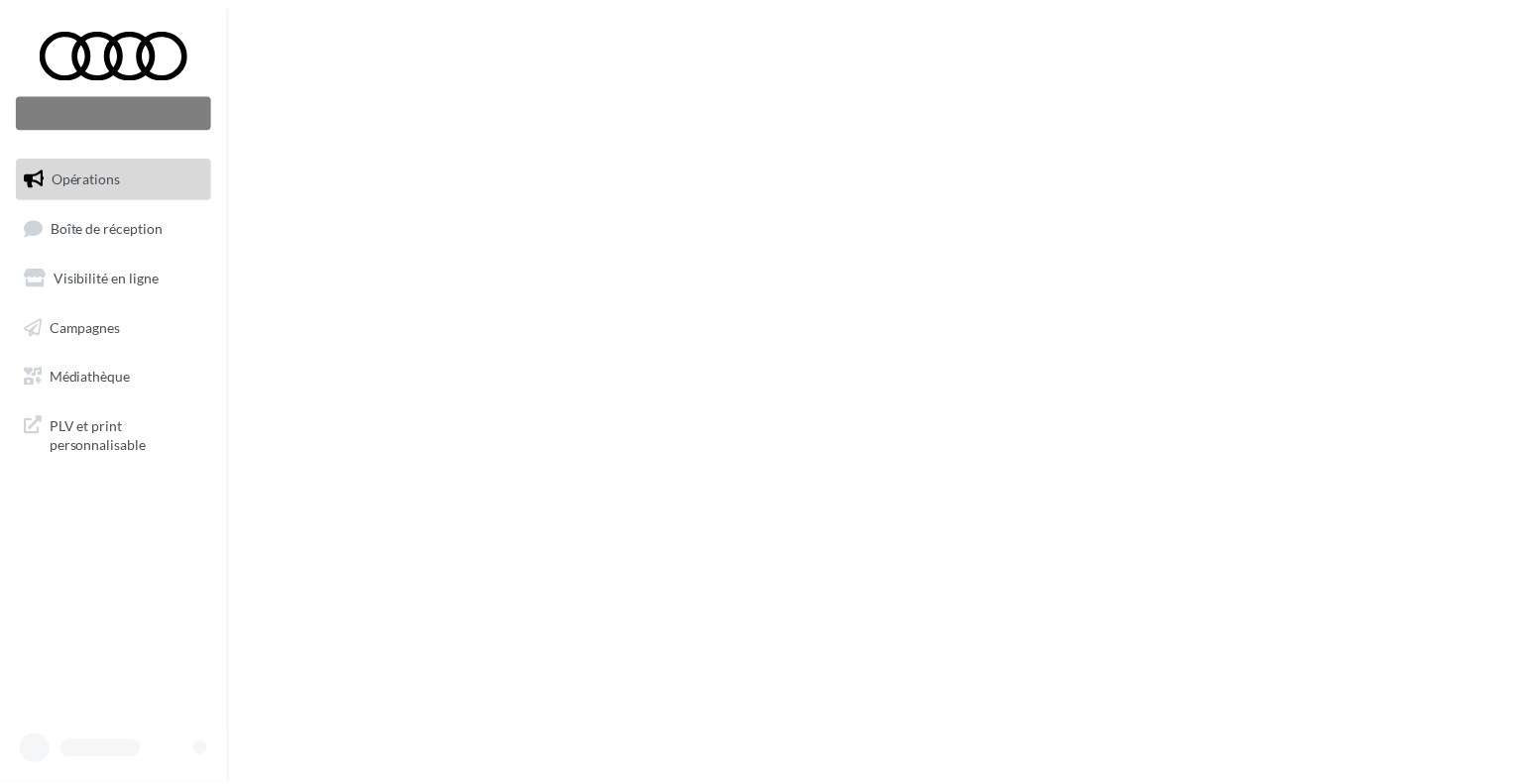 scroll, scrollTop: 0, scrollLeft: 0, axis: both 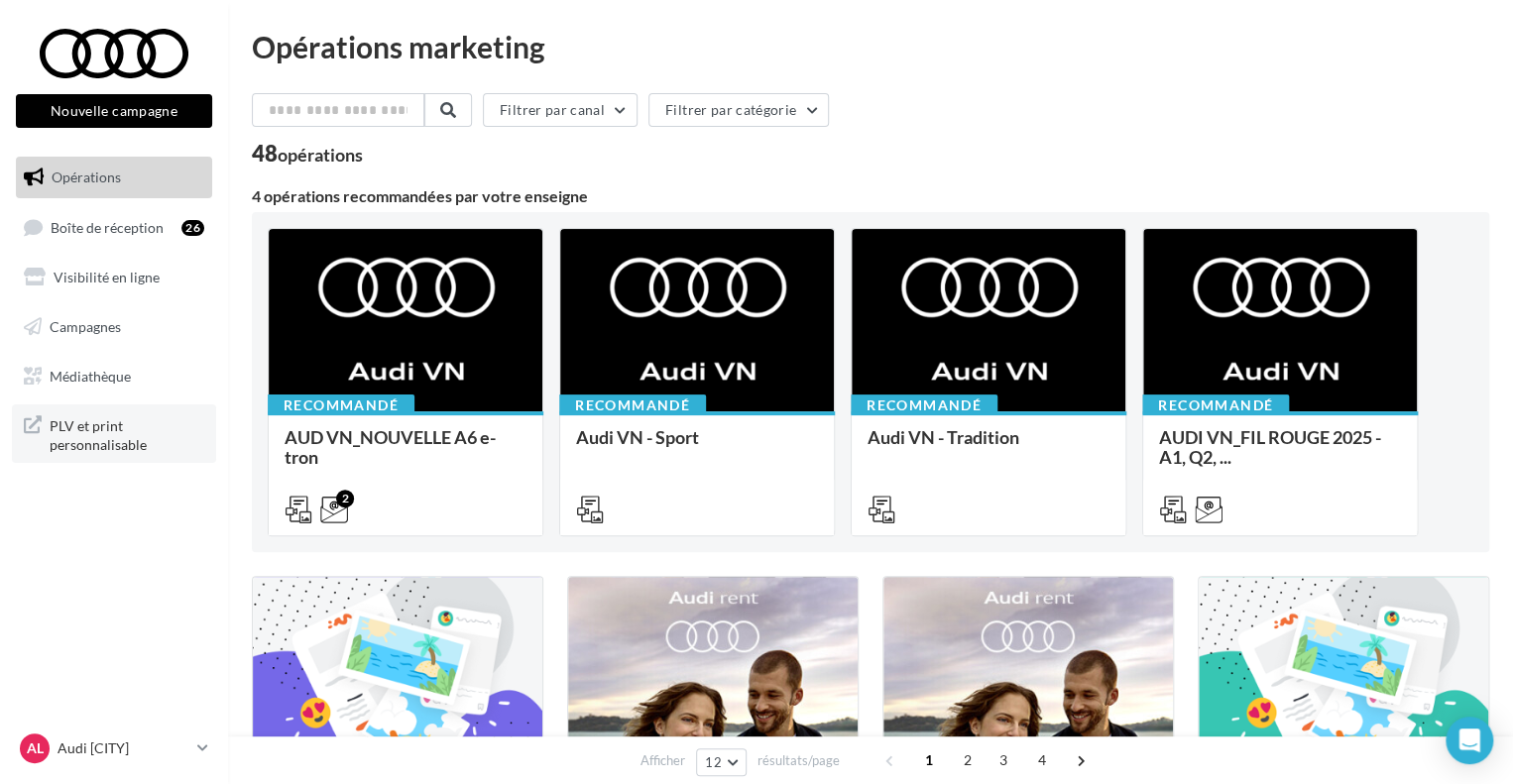 click on "PLV et print personnalisable" at bounding box center (127, 433) 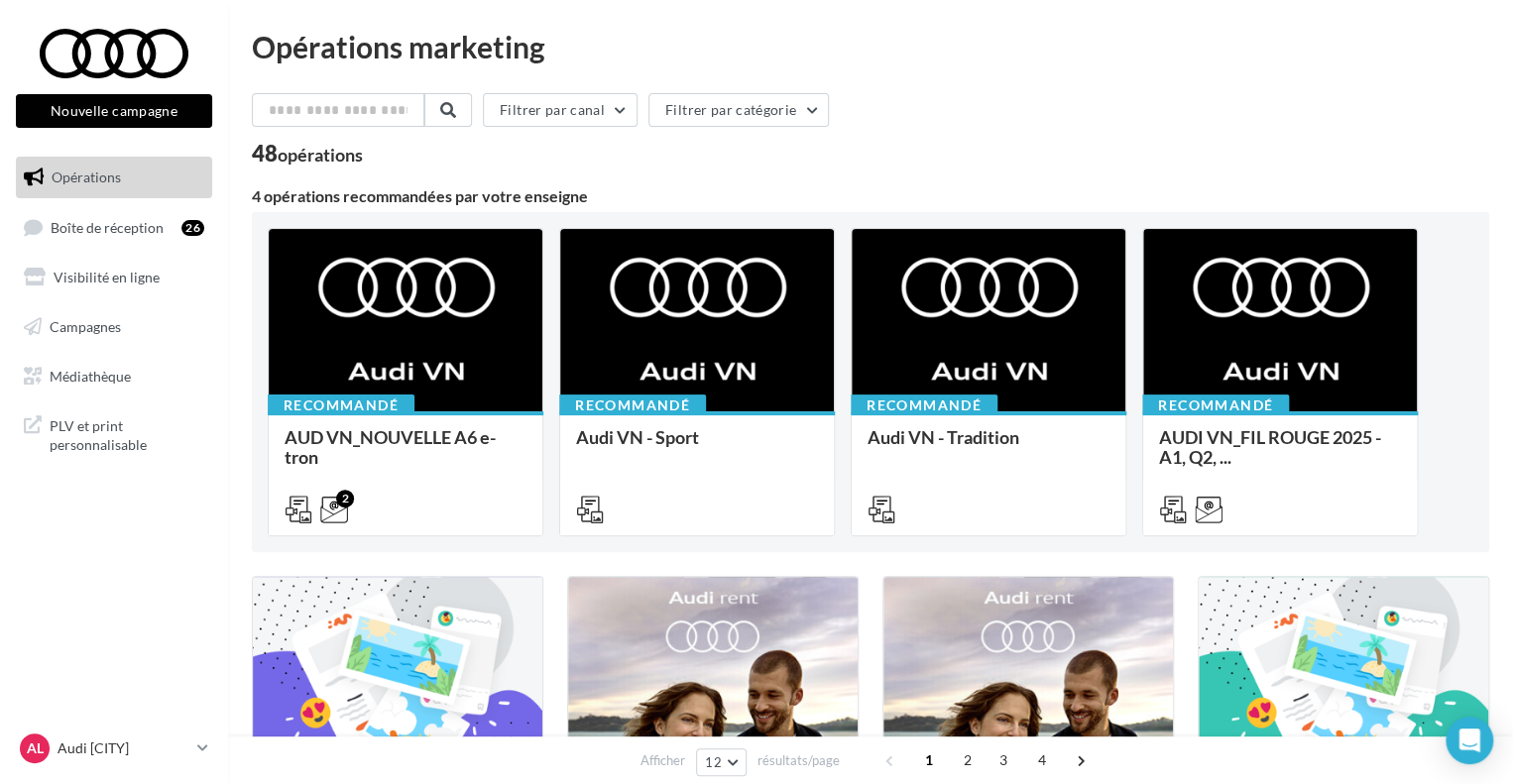 click on "4 opérations recommandées par votre enseigne" at bounding box center [871, 196] 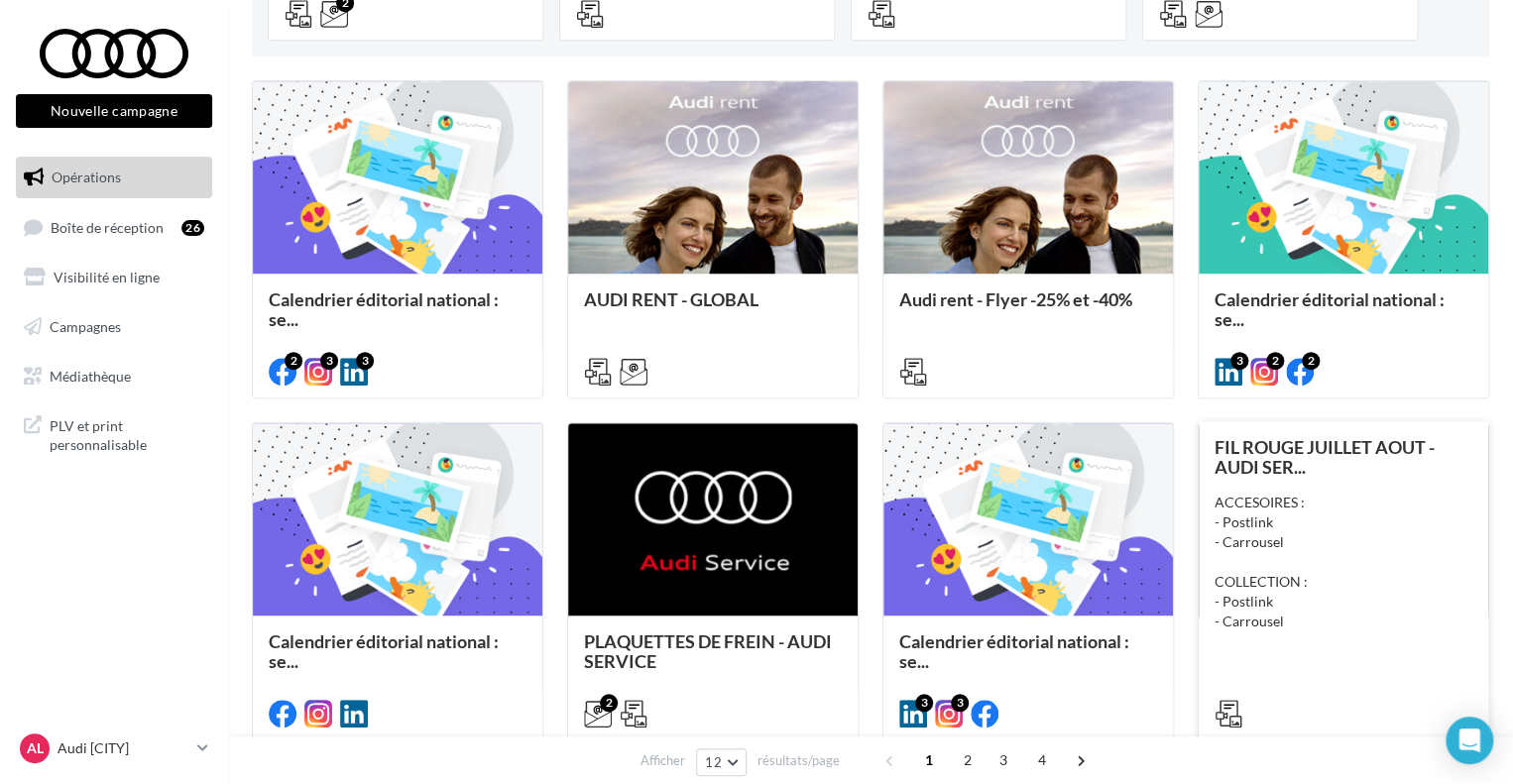 scroll, scrollTop: 0, scrollLeft: 0, axis: both 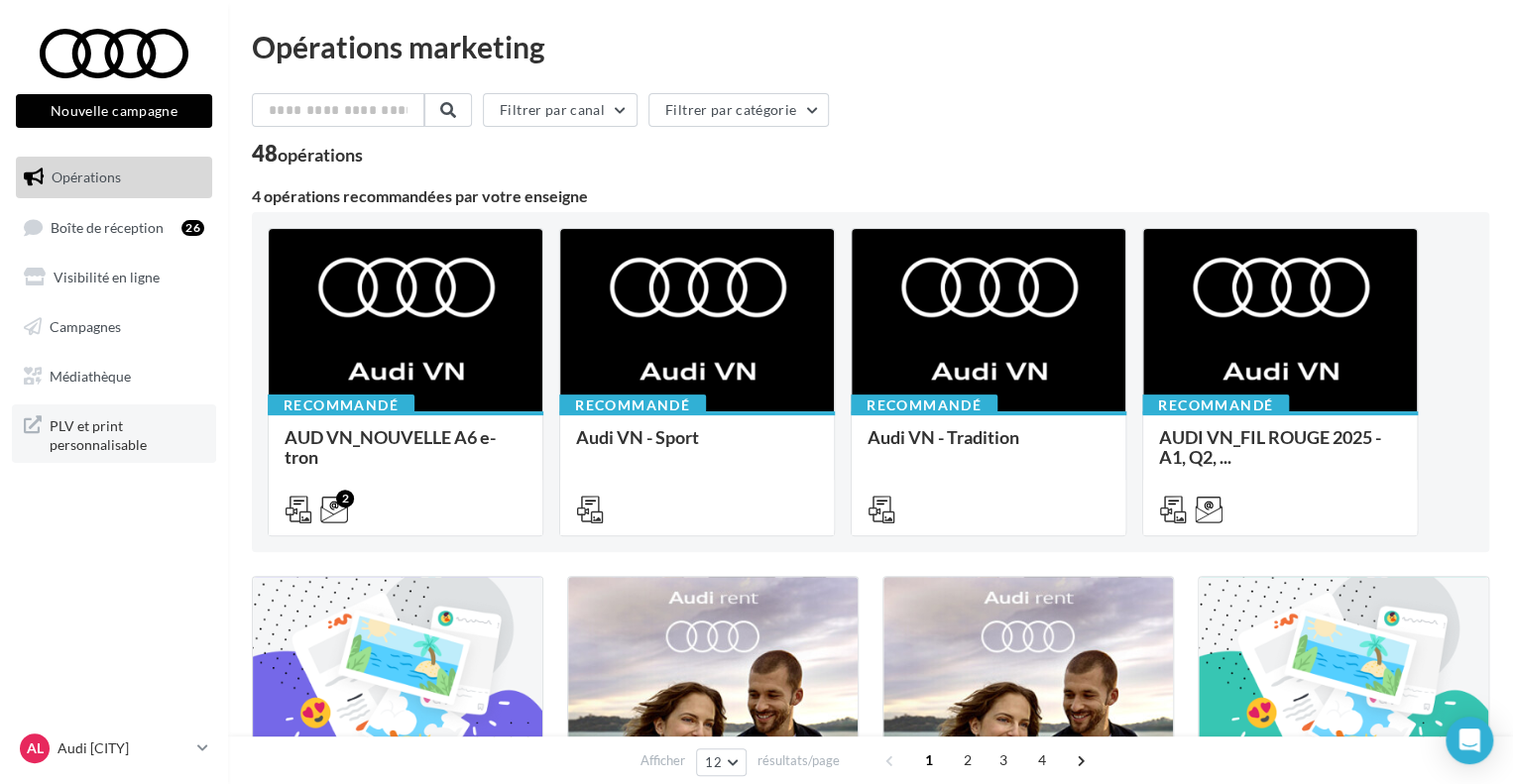 click on "PLV et print personnalisable" at bounding box center (127, 433) 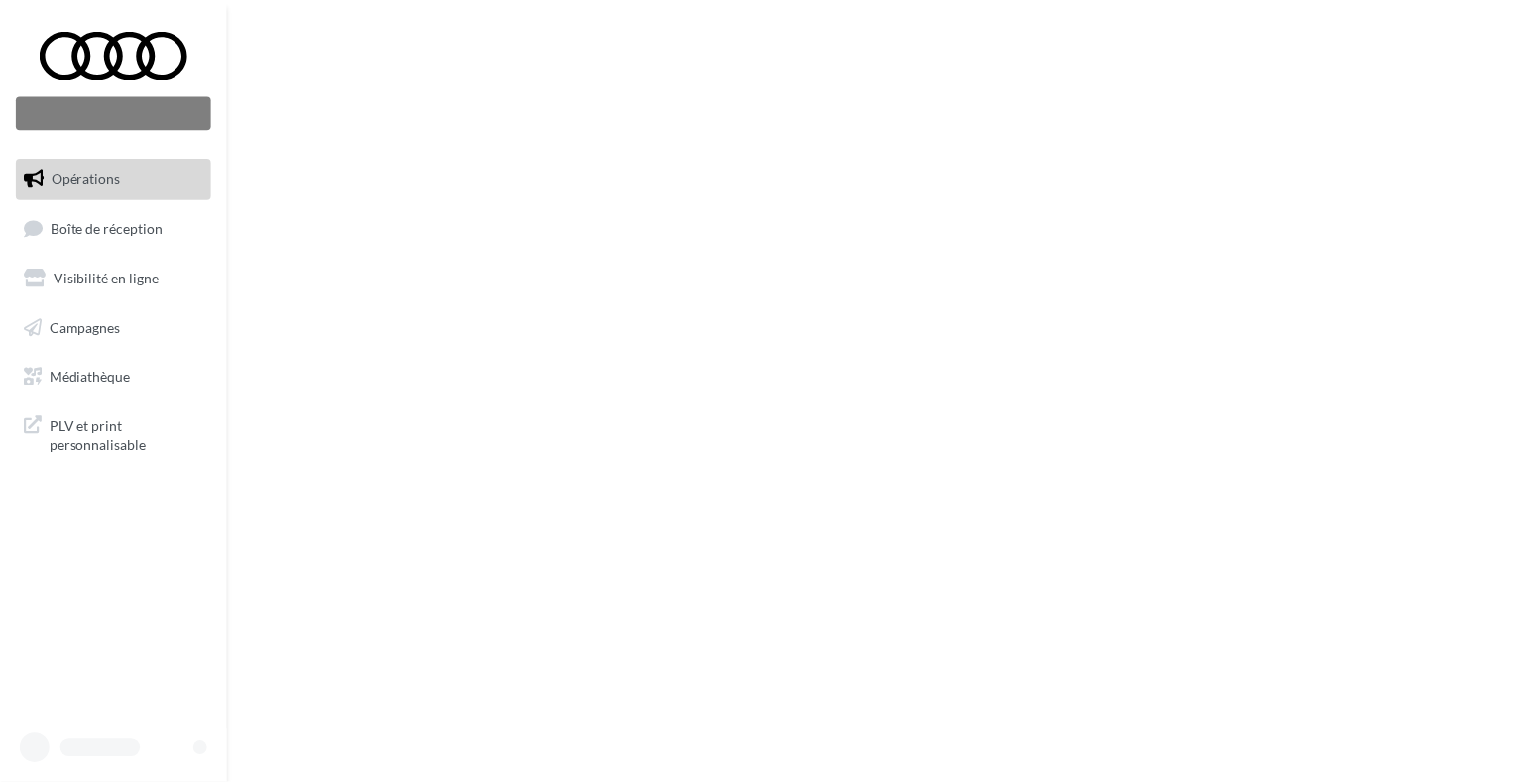 scroll, scrollTop: 0, scrollLeft: 0, axis: both 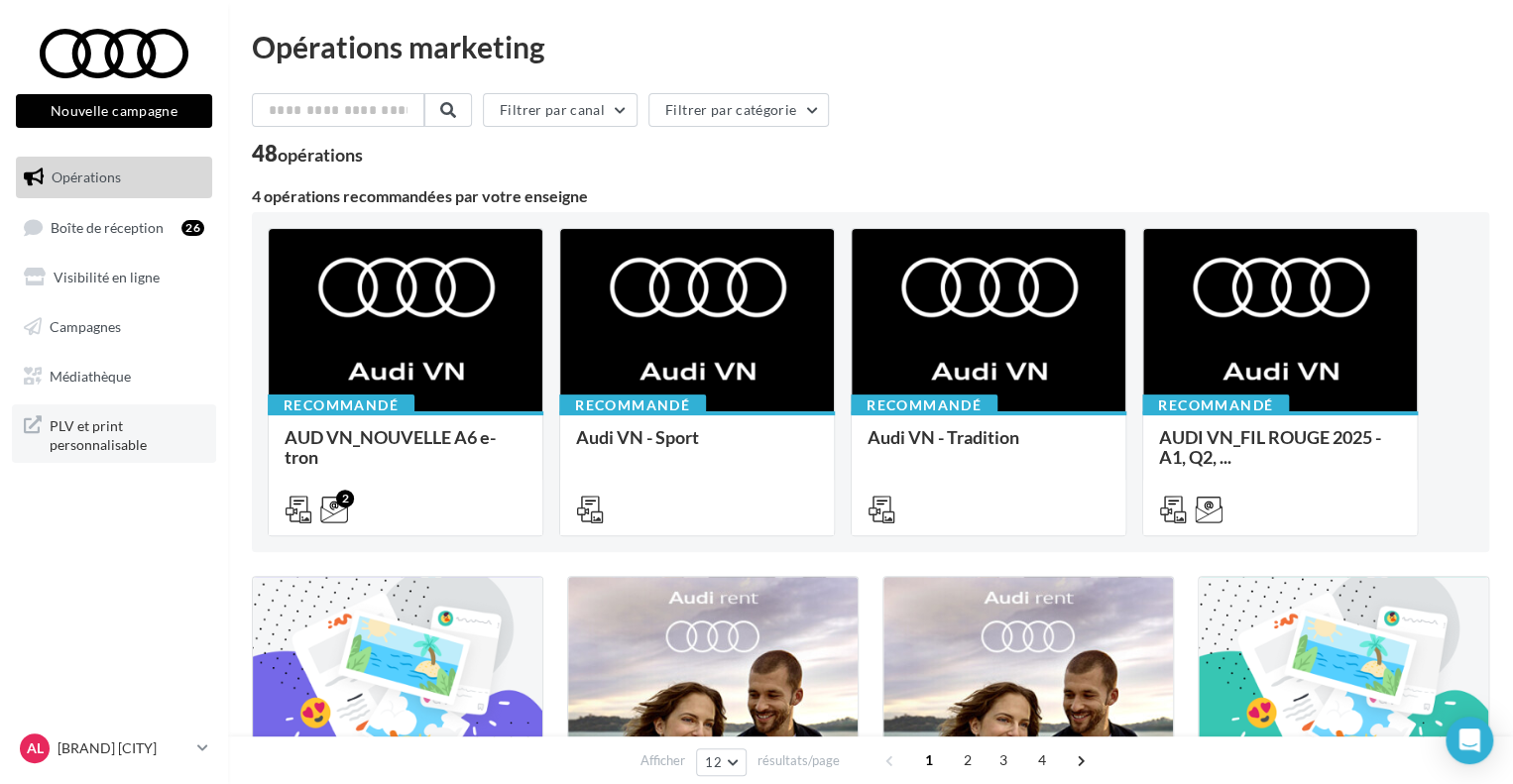 click on "PLV et print personnalisable" at bounding box center [127, 433] 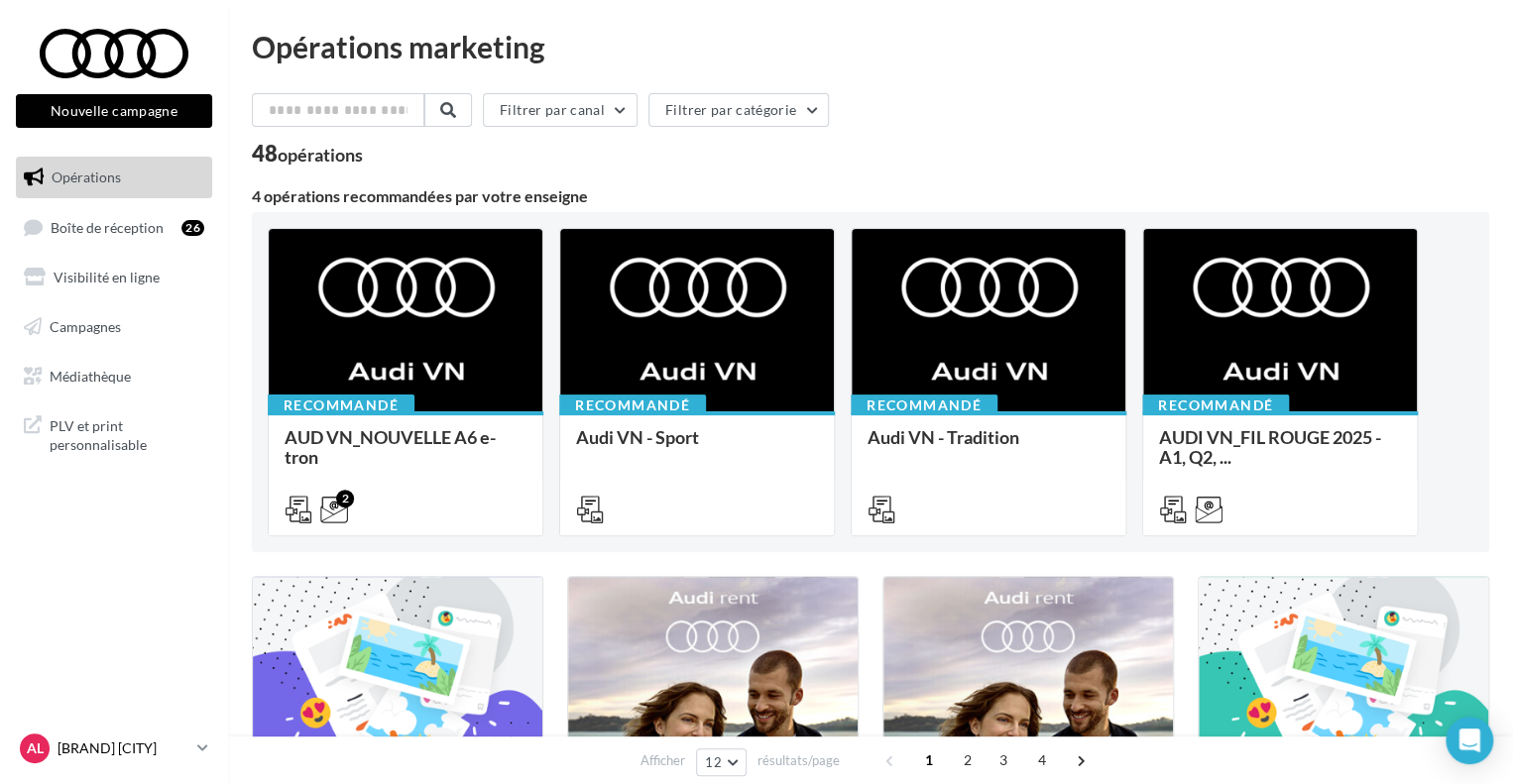 click on "AL     [BRAND] [CITY]   [BRAND]-[CITY]-[CODE]" at bounding box center [104, 748] 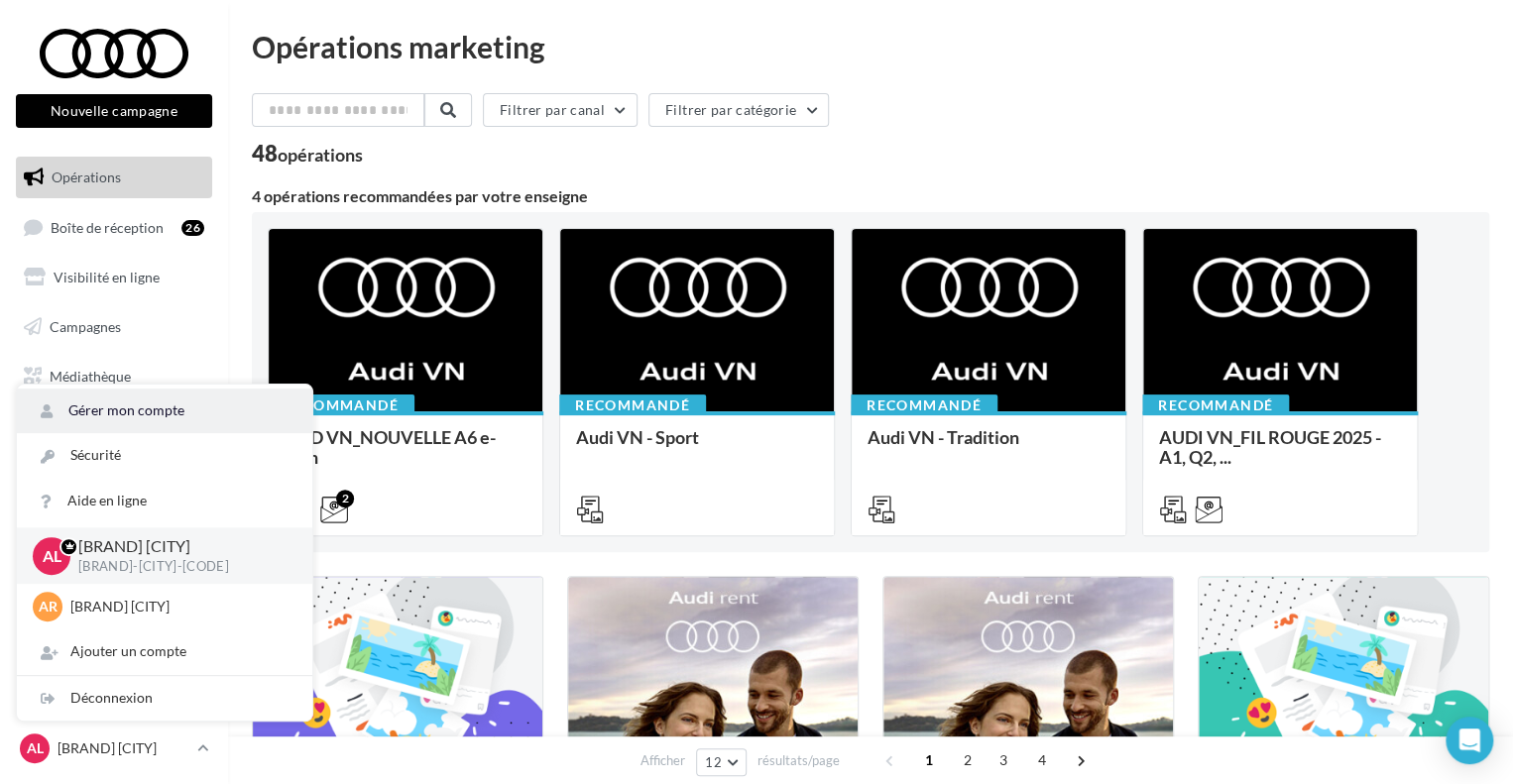 click on "Gérer mon compte" at bounding box center (165, 410) 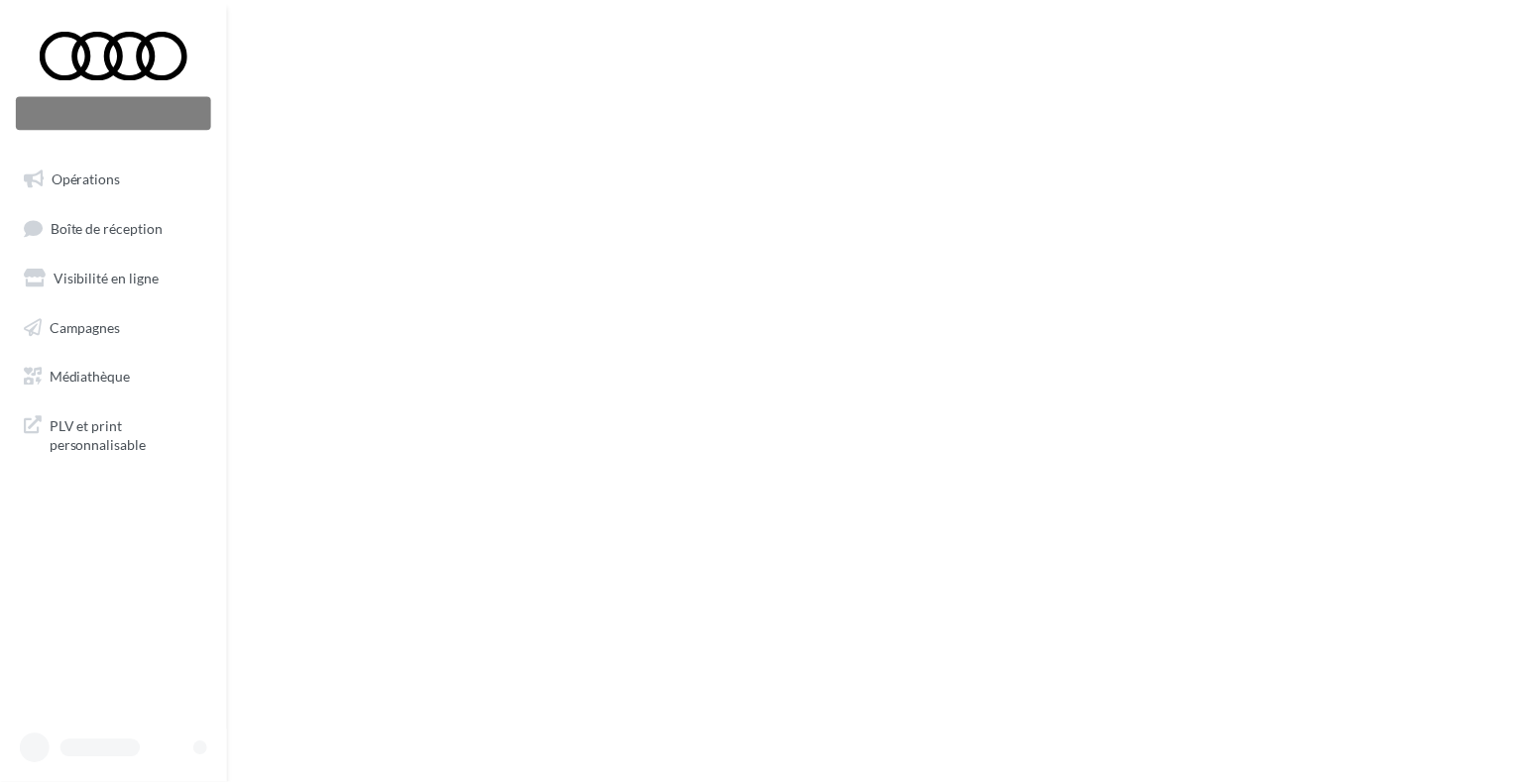 scroll, scrollTop: 0, scrollLeft: 0, axis: both 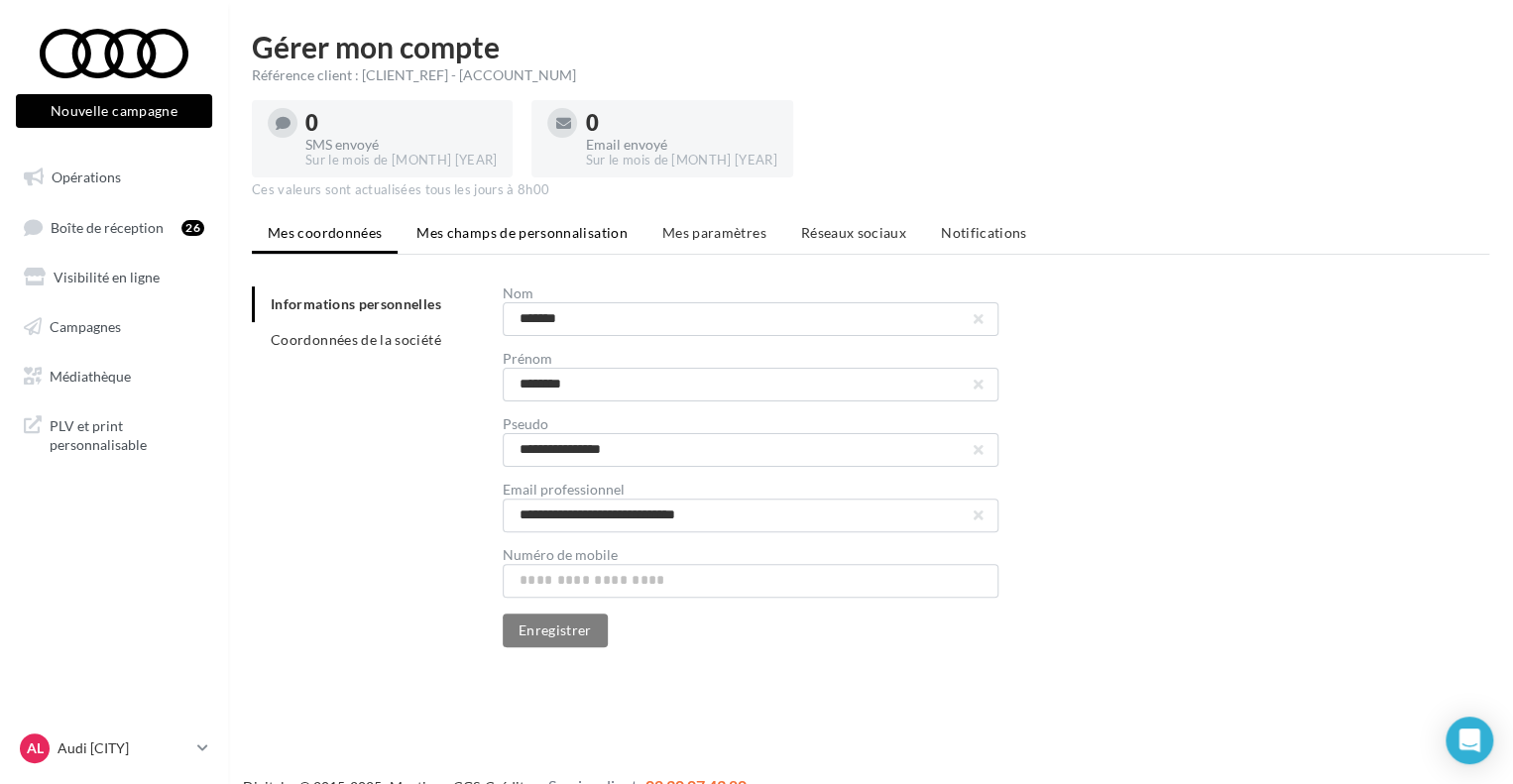 click on "Mes champs de personnalisation" at bounding box center (522, 232) 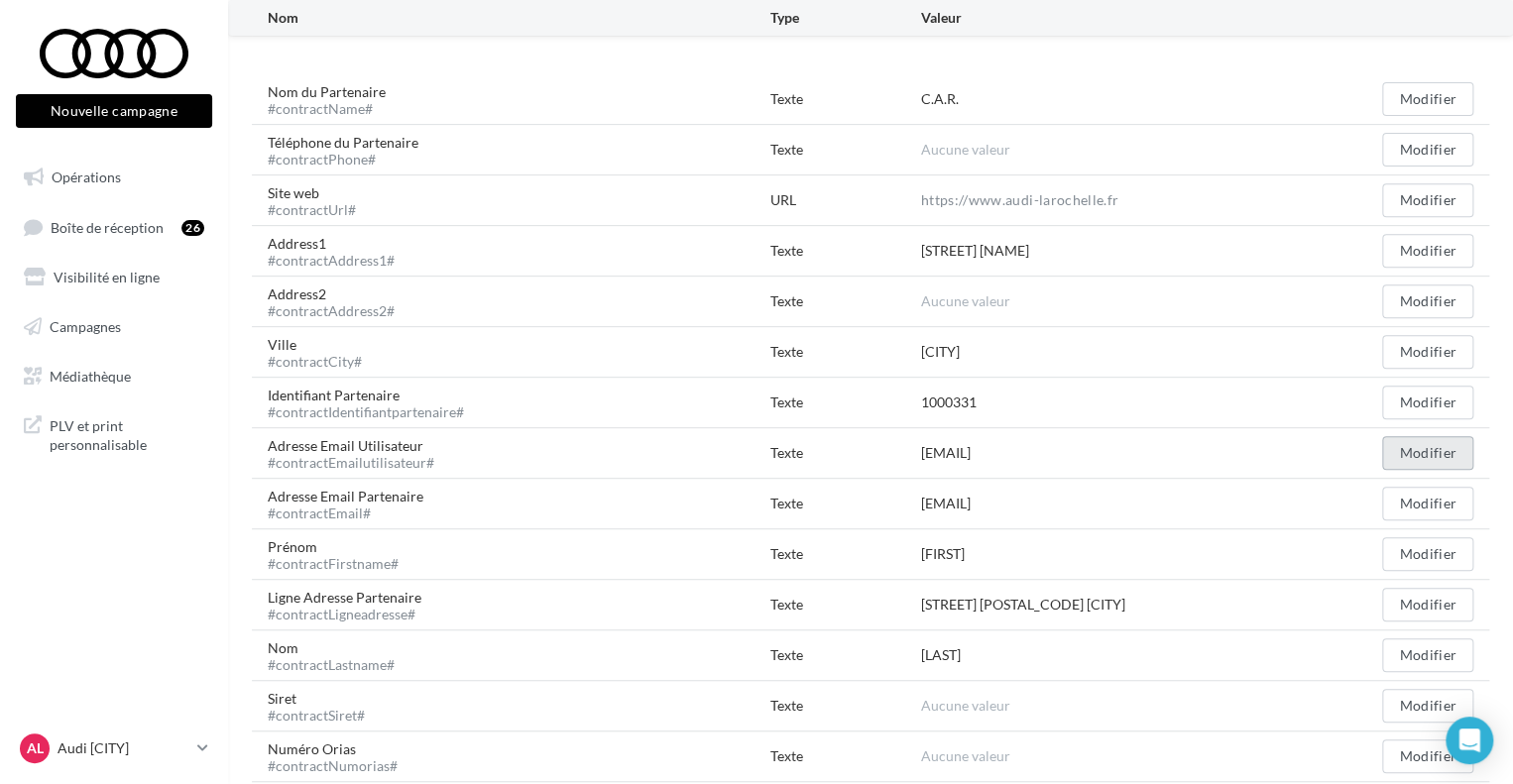scroll, scrollTop: 396, scrollLeft: 0, axis: vertical 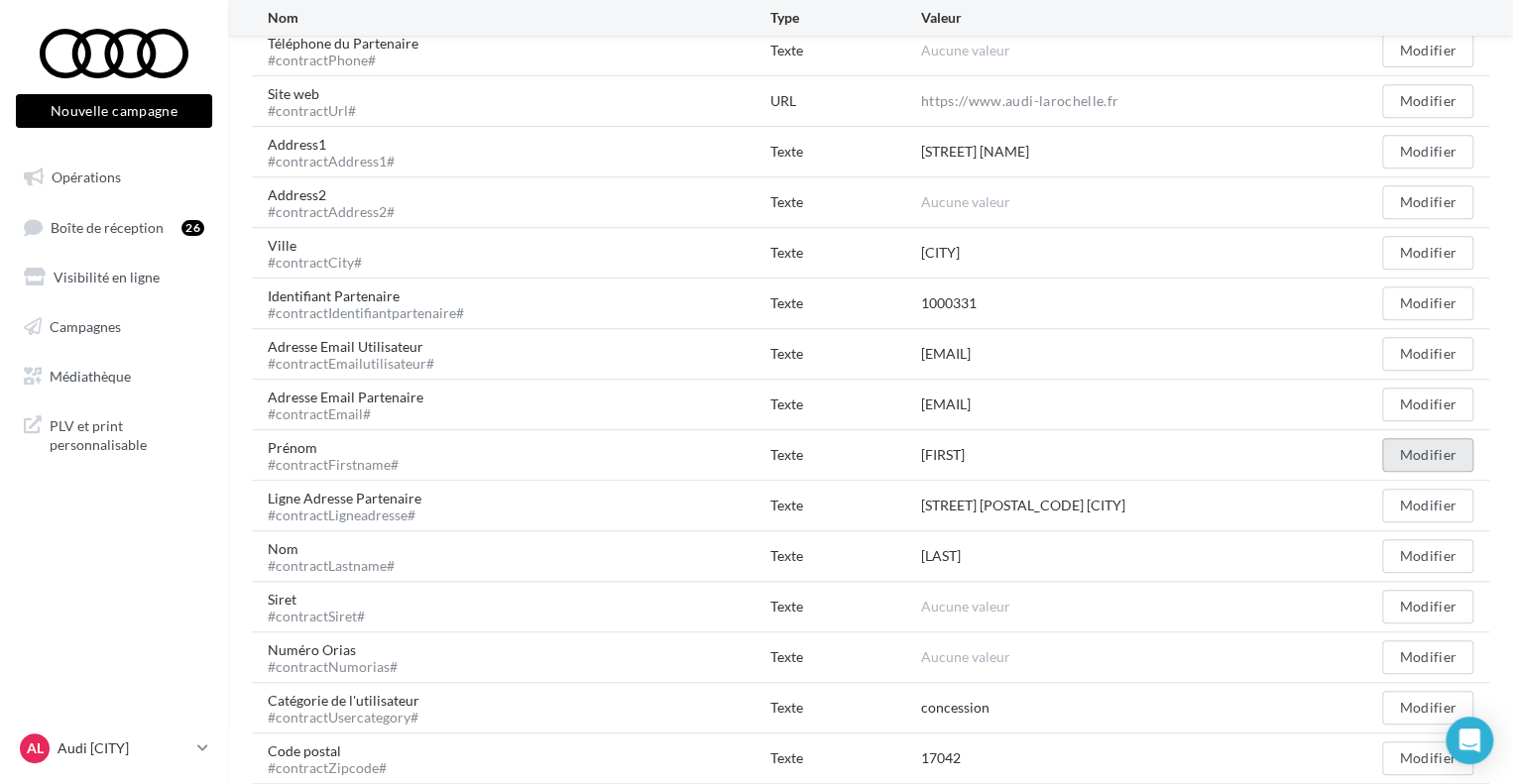 click on "Modifier" at bounding box center (1428, 455) 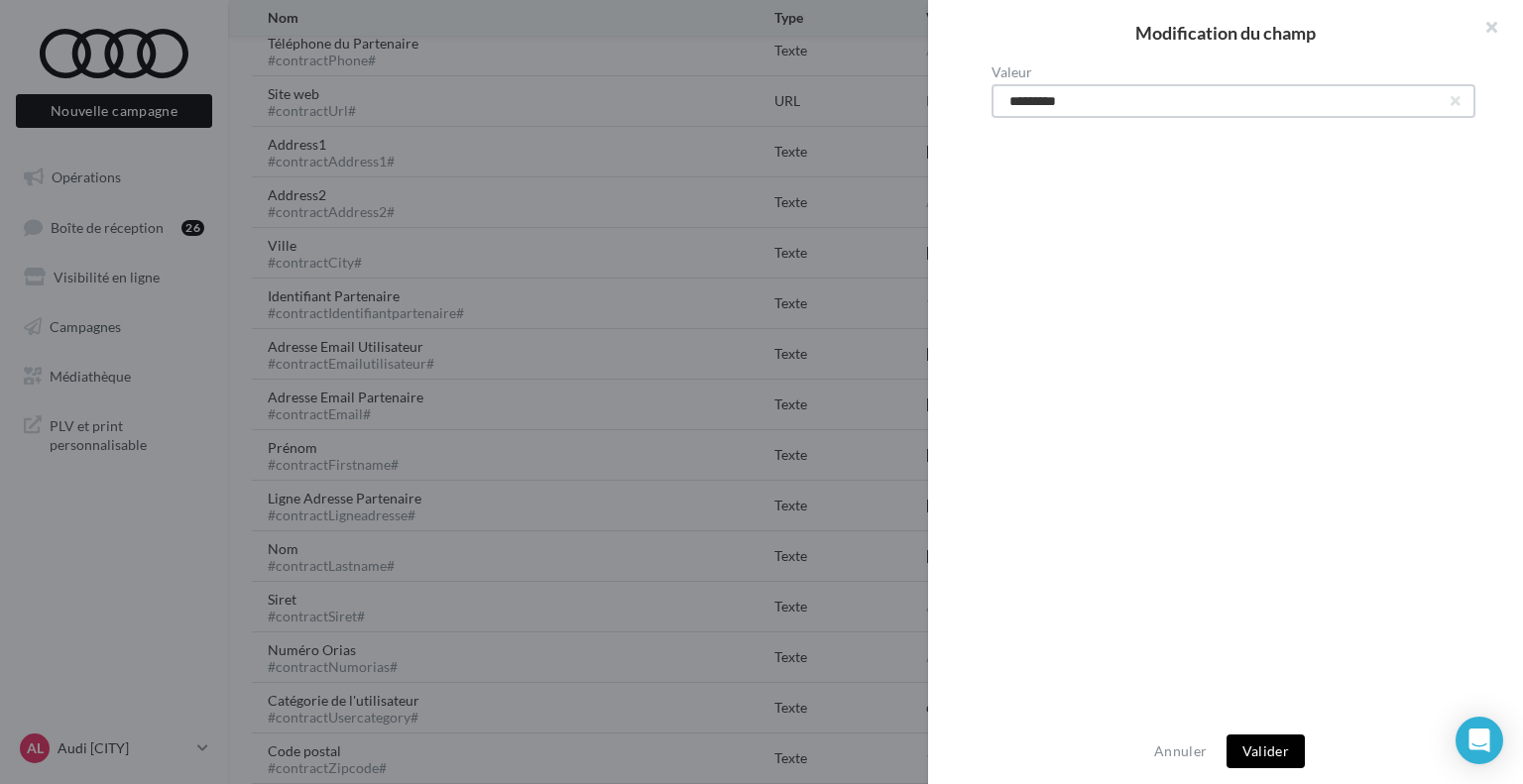 click on "*********" at bounding box center (1233, 101) 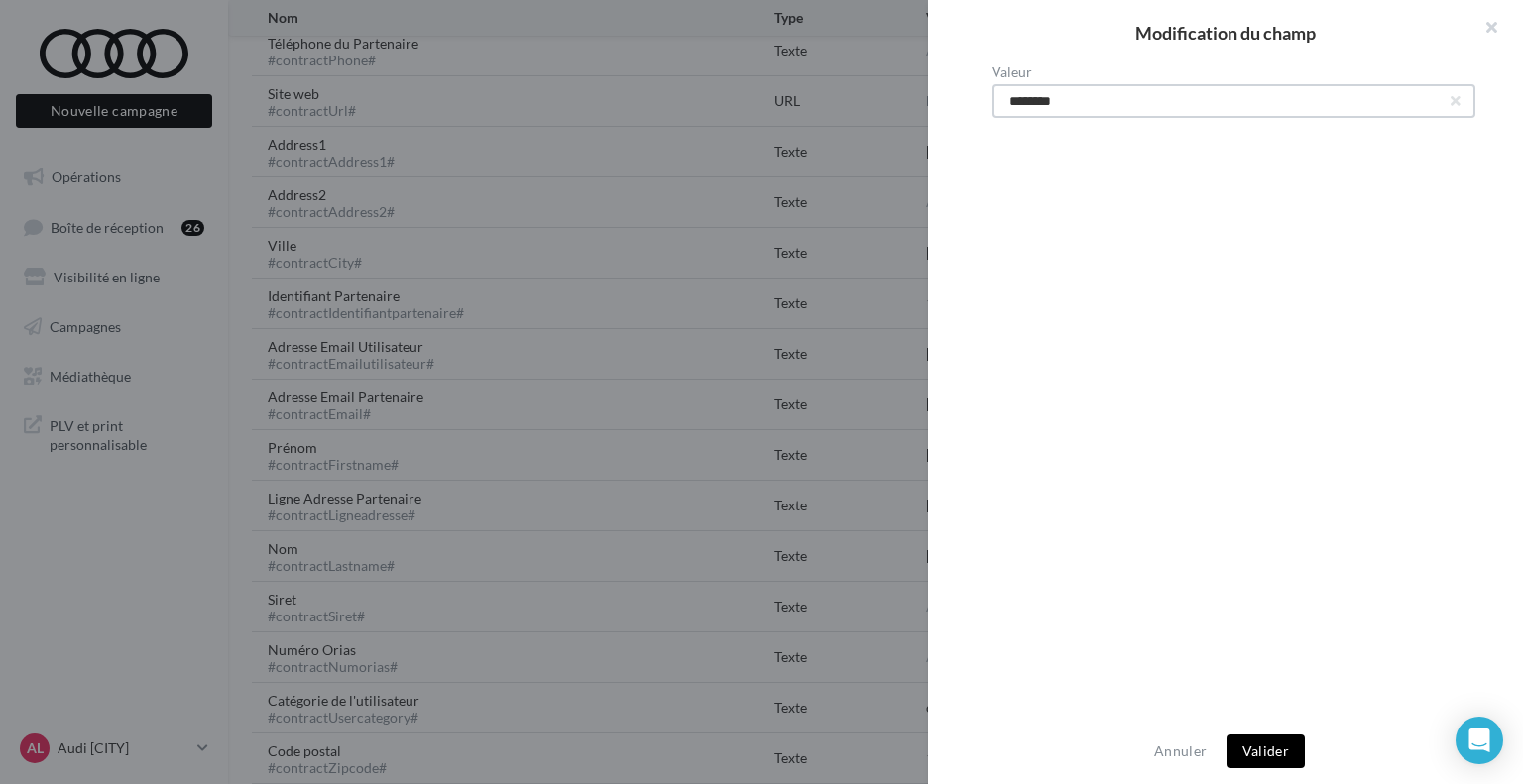 type on "********" 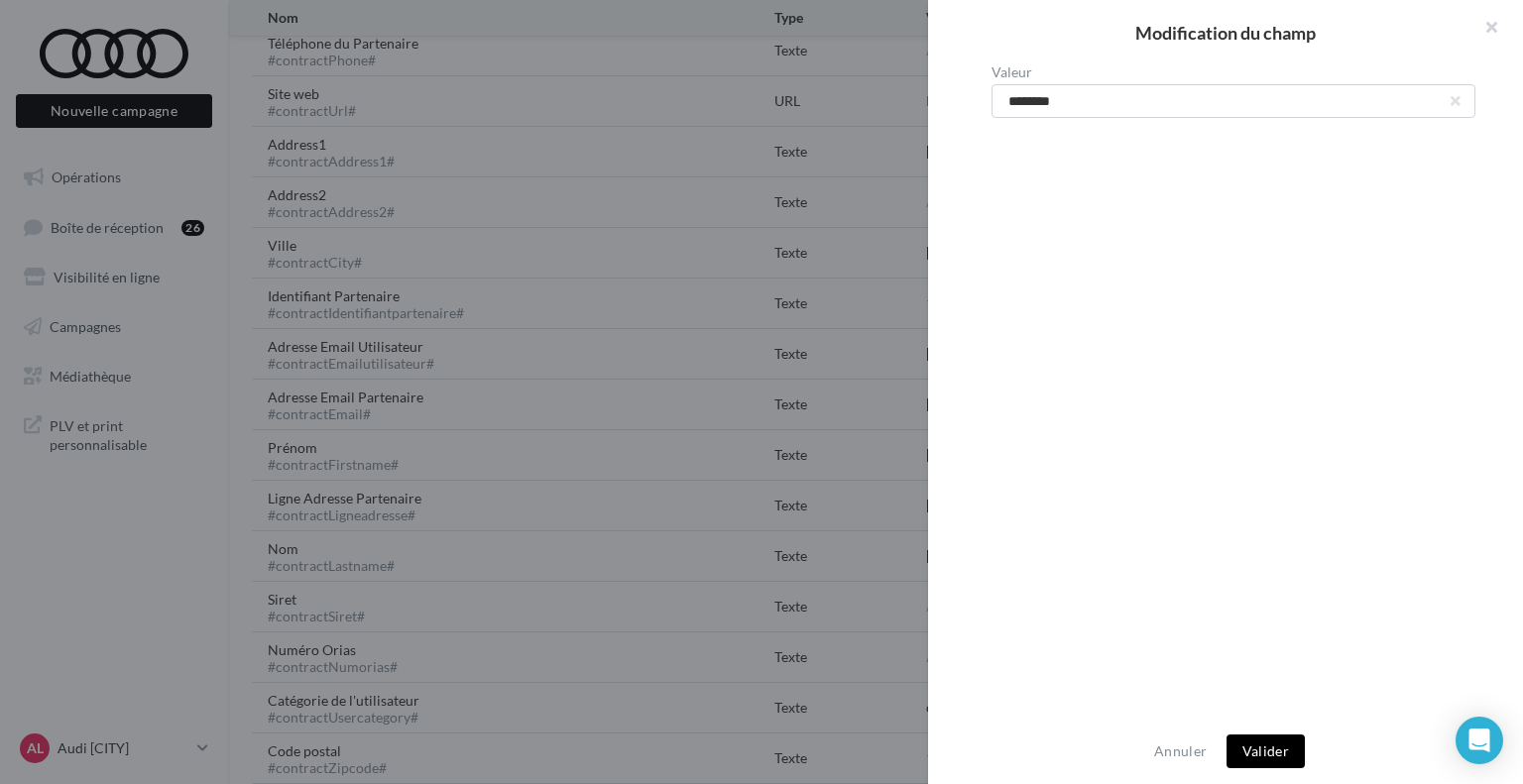 click on "Valider" at bounding box center (1265, 751) 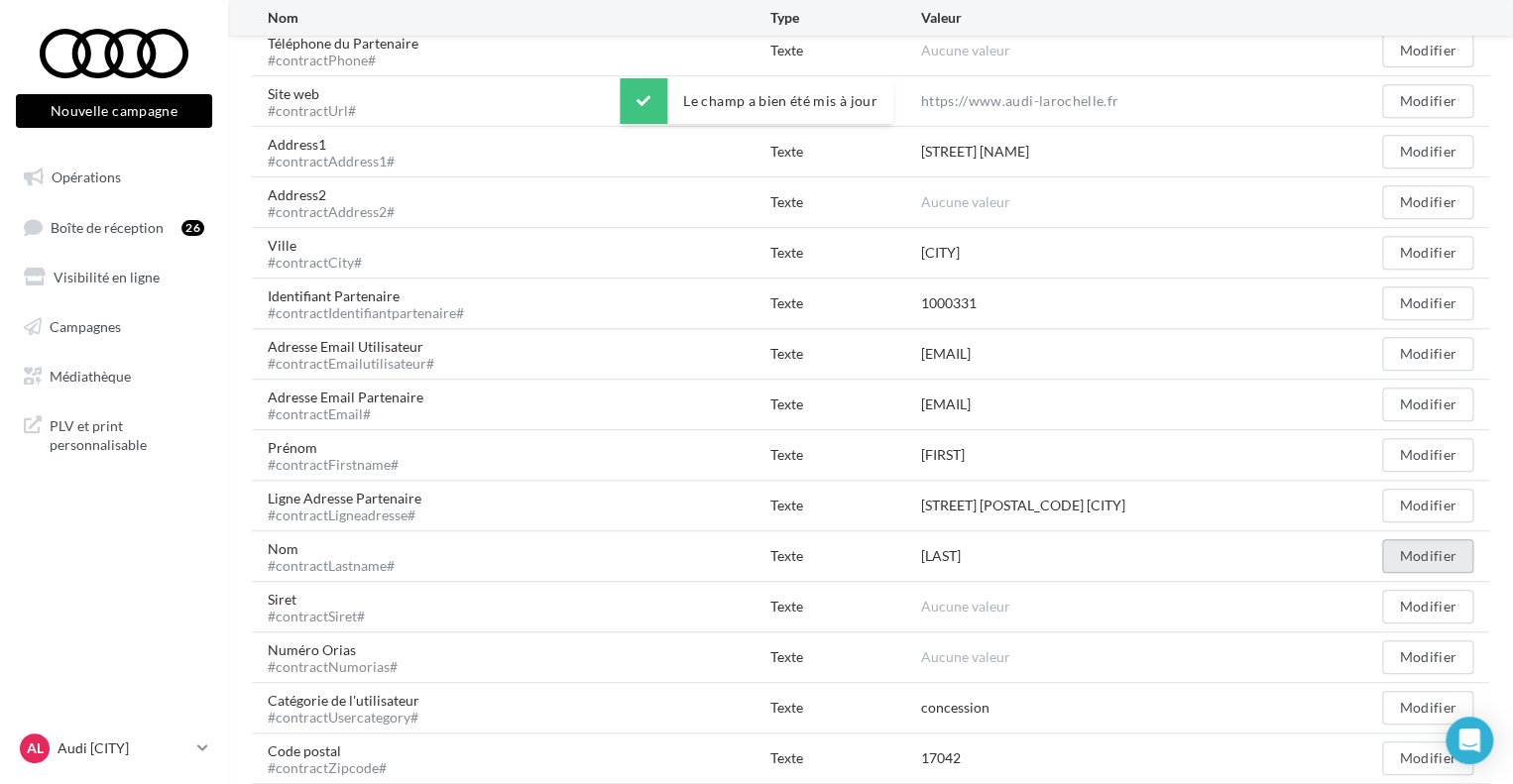 click on "Modifier" at bounding box center [1428, 556] 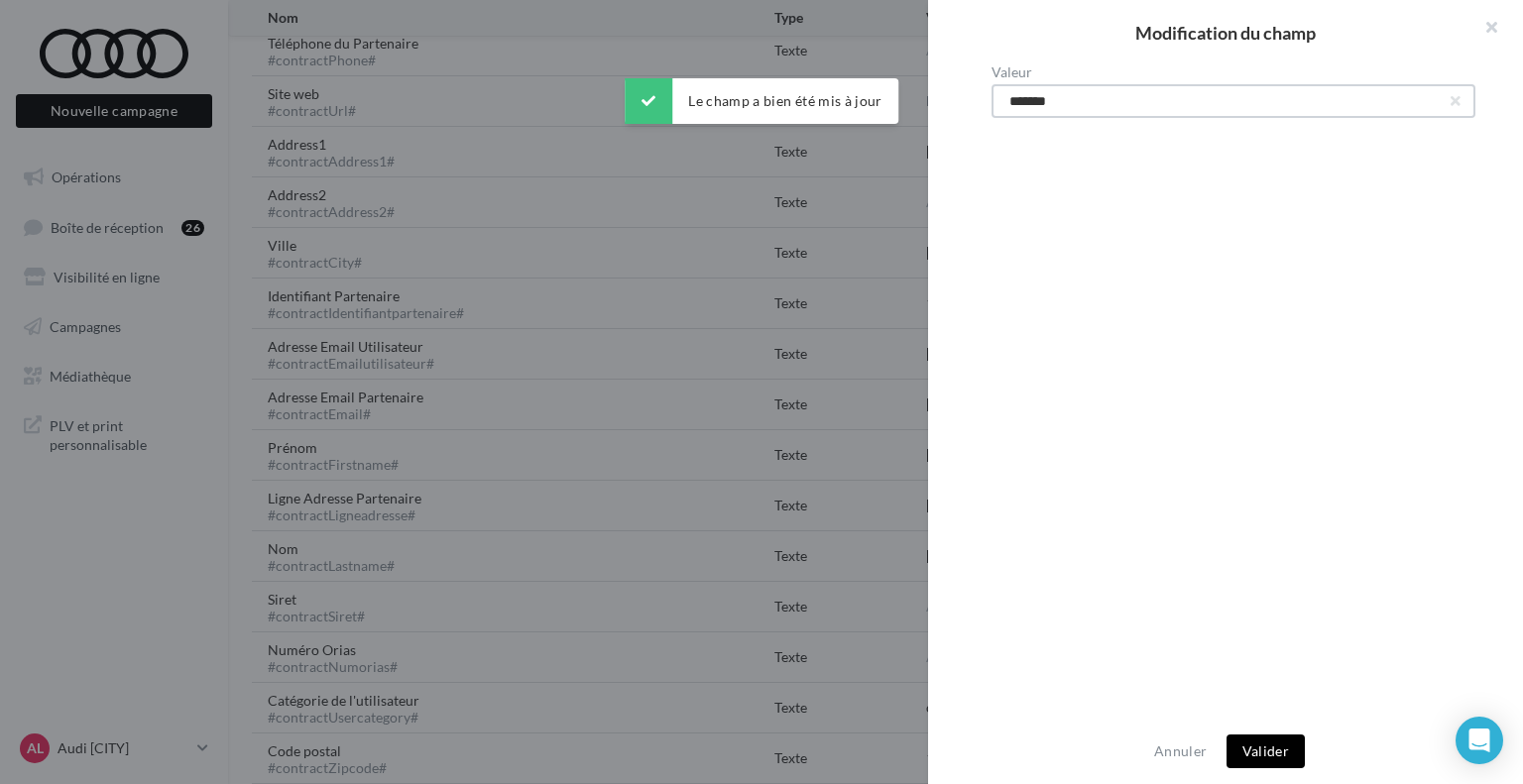 click on "*******" at bounding box center [1233, 101] 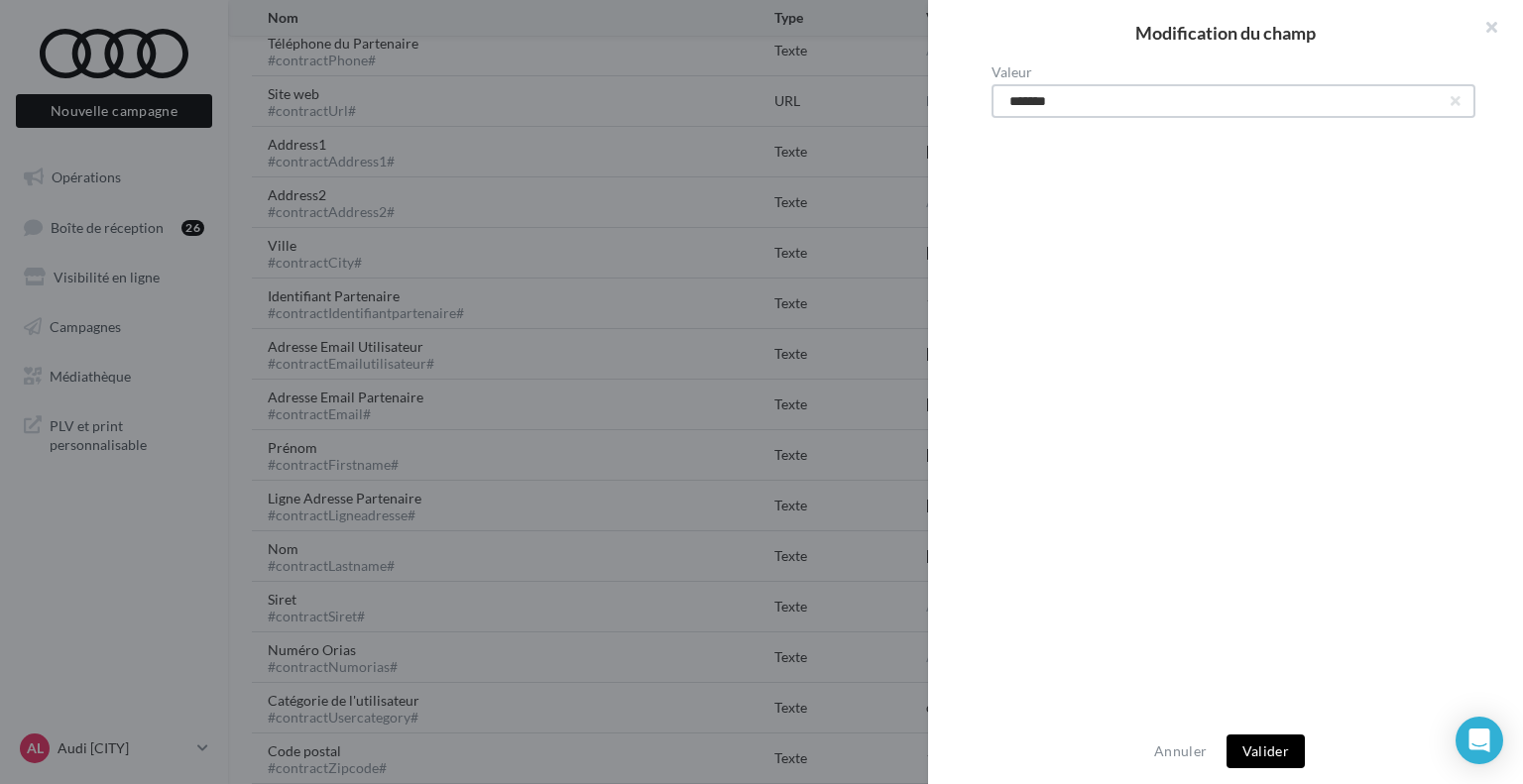 type on "*******" 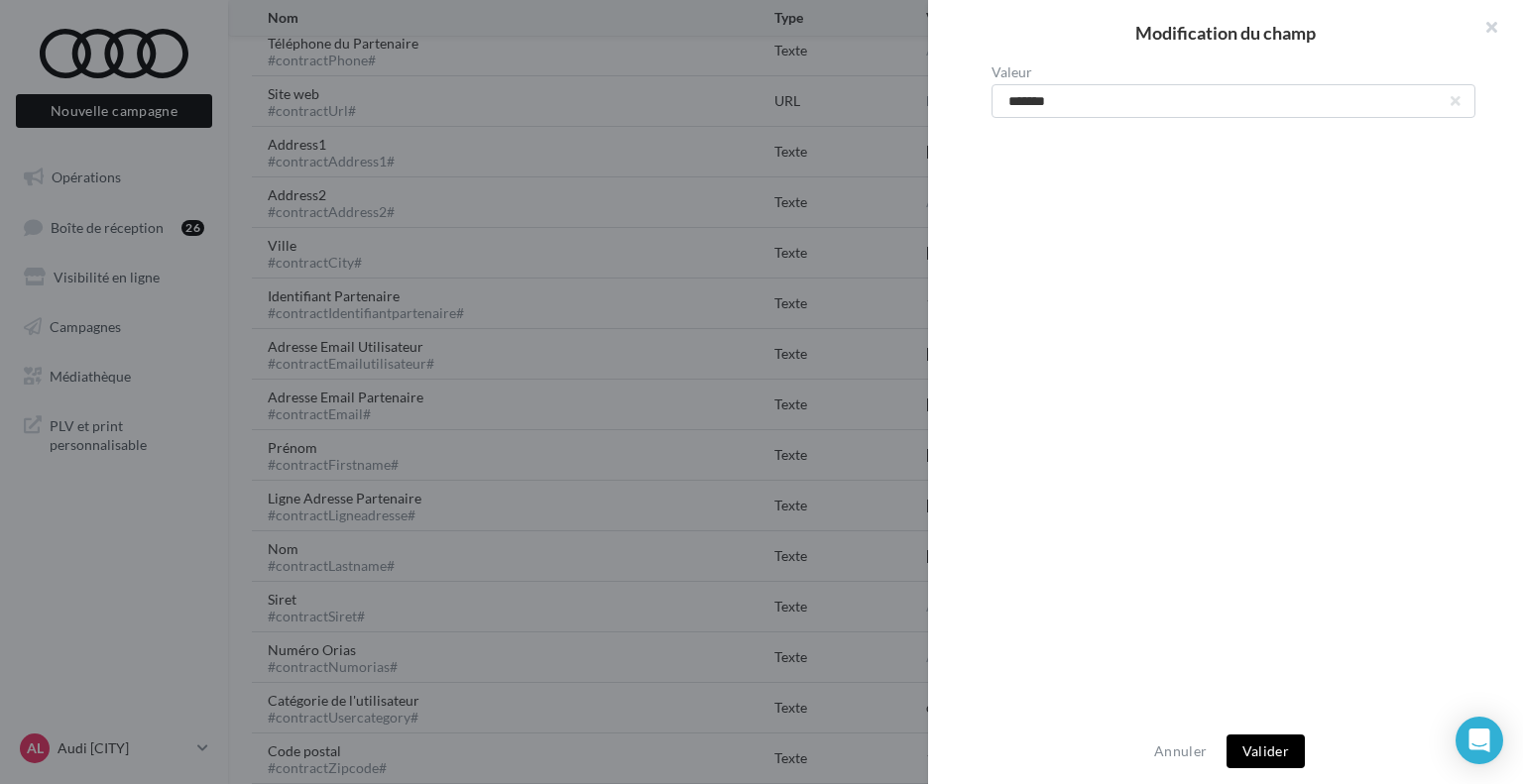 click on "Valider" at bounding box center (1265, 751) 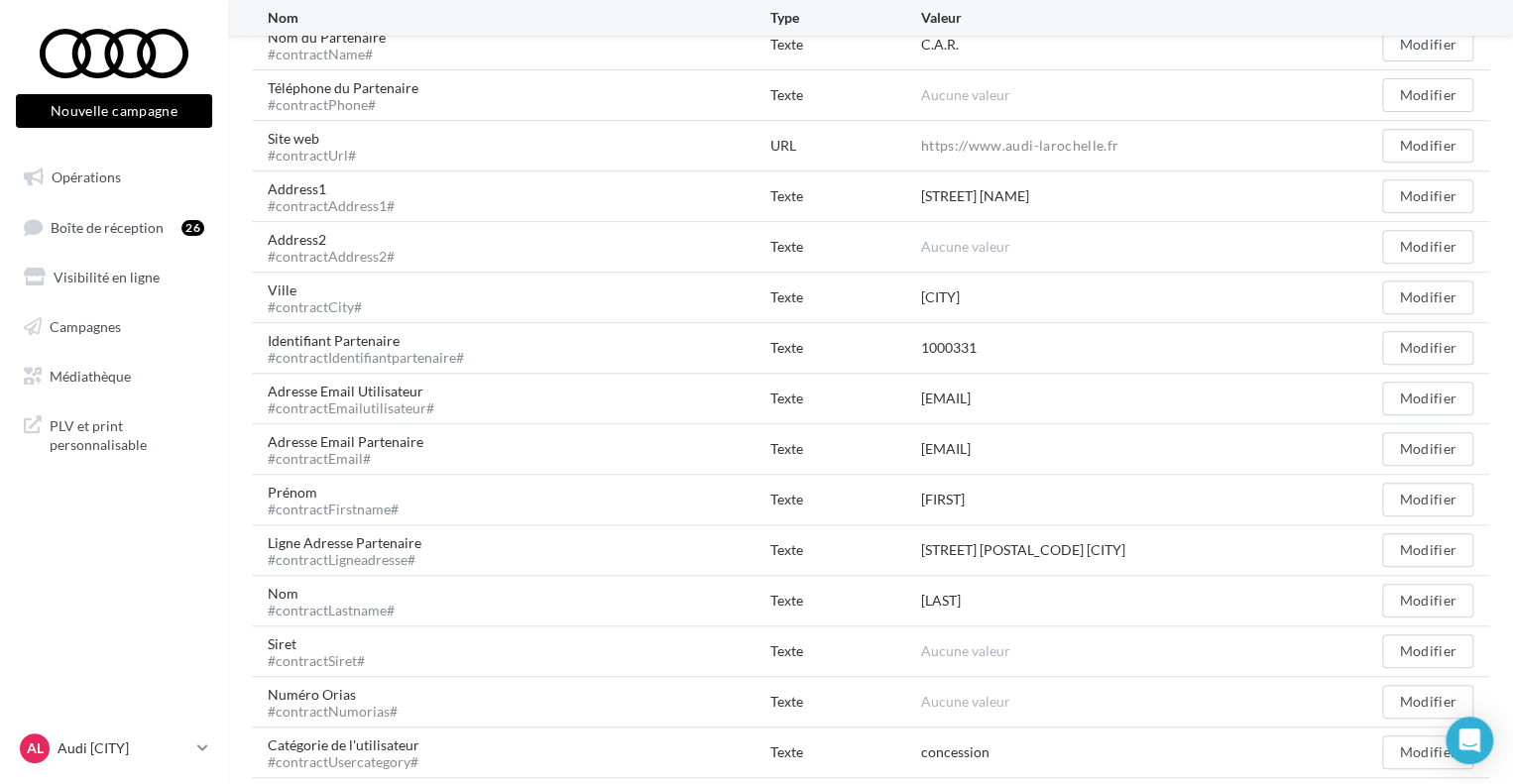 scroll, scrollTop: 297, scrollLeft: 0, axis: vertical 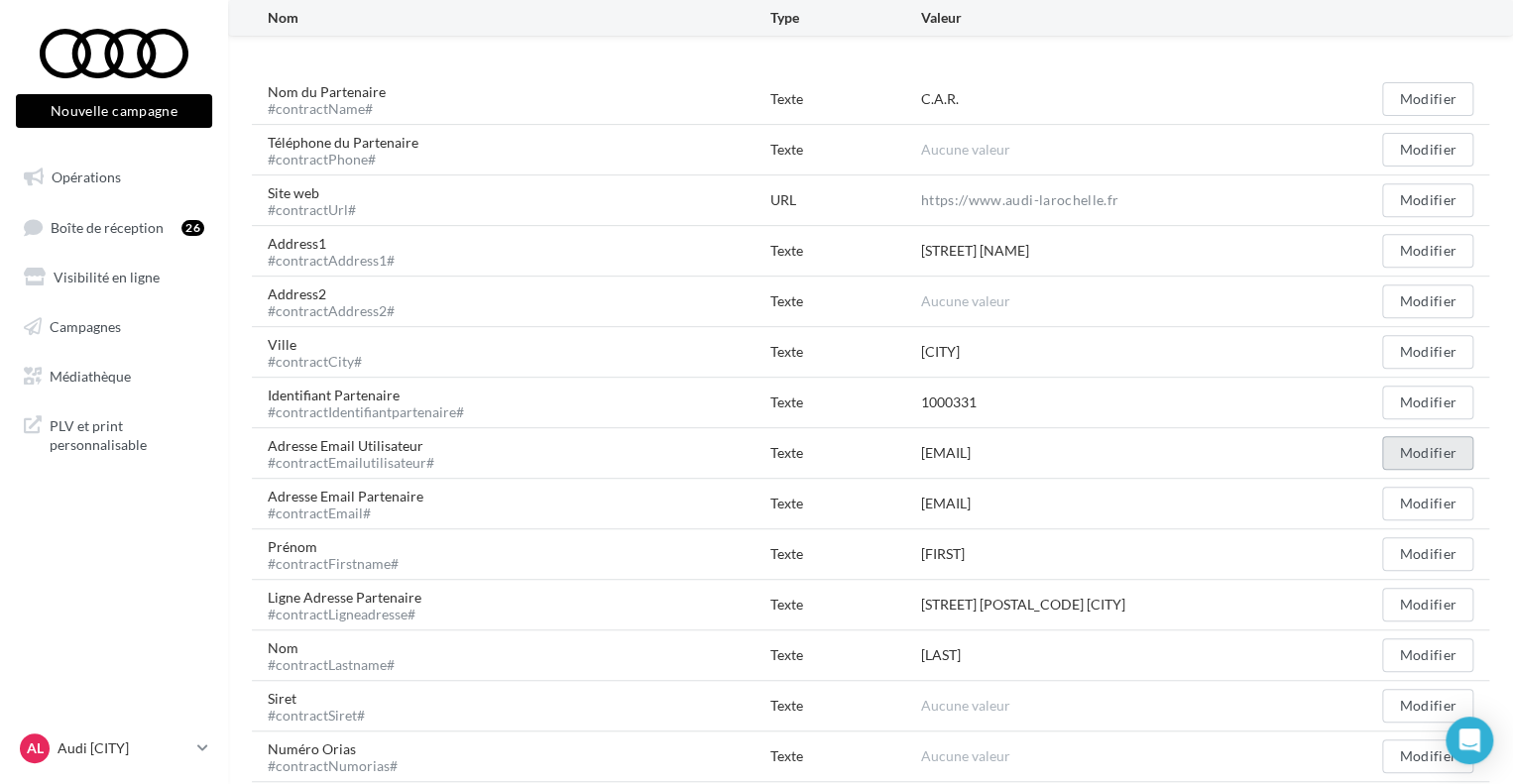click on "Modifier" at bounding box center [1428, 453] 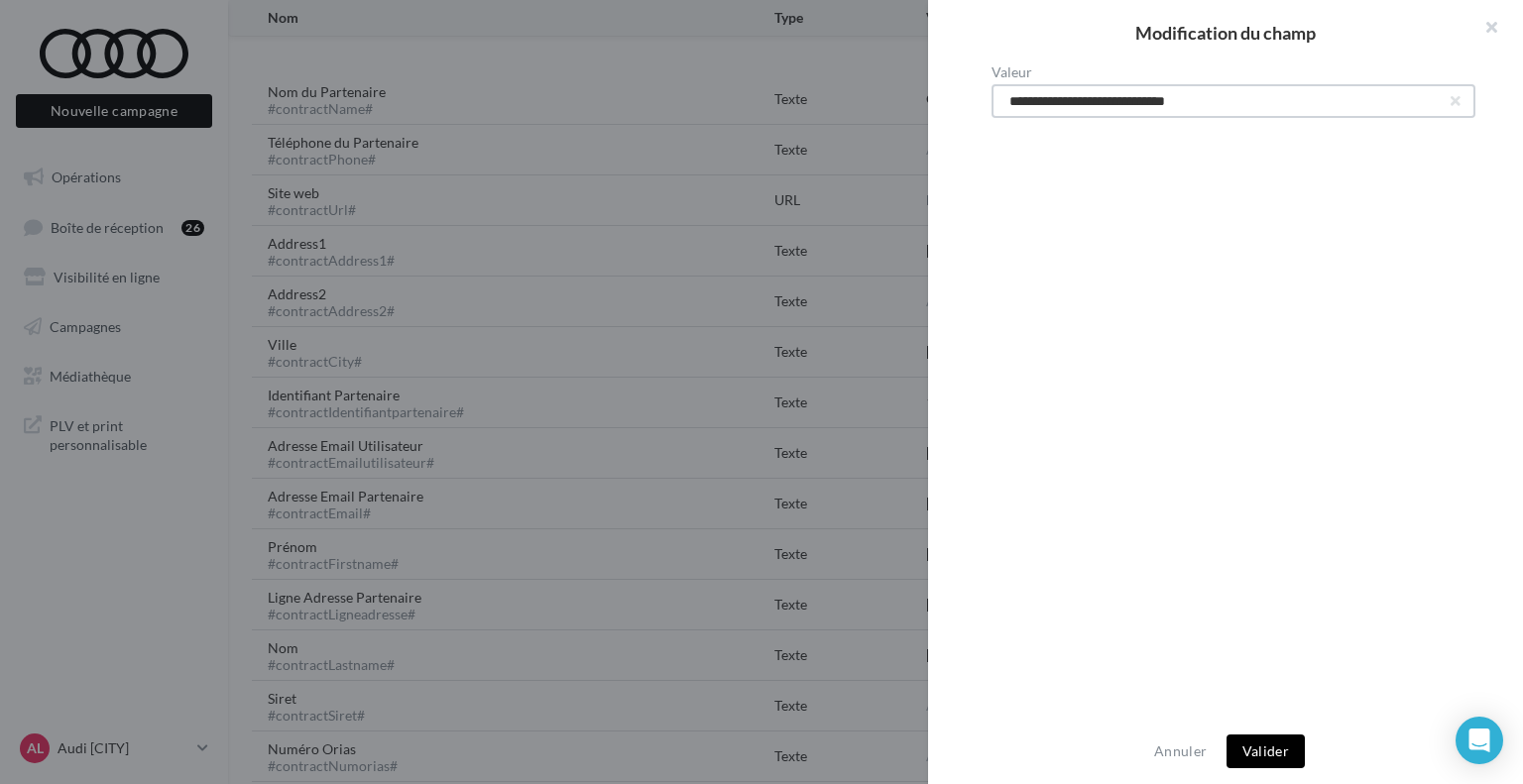 click on "**********" at bounding box center (1233, 101) 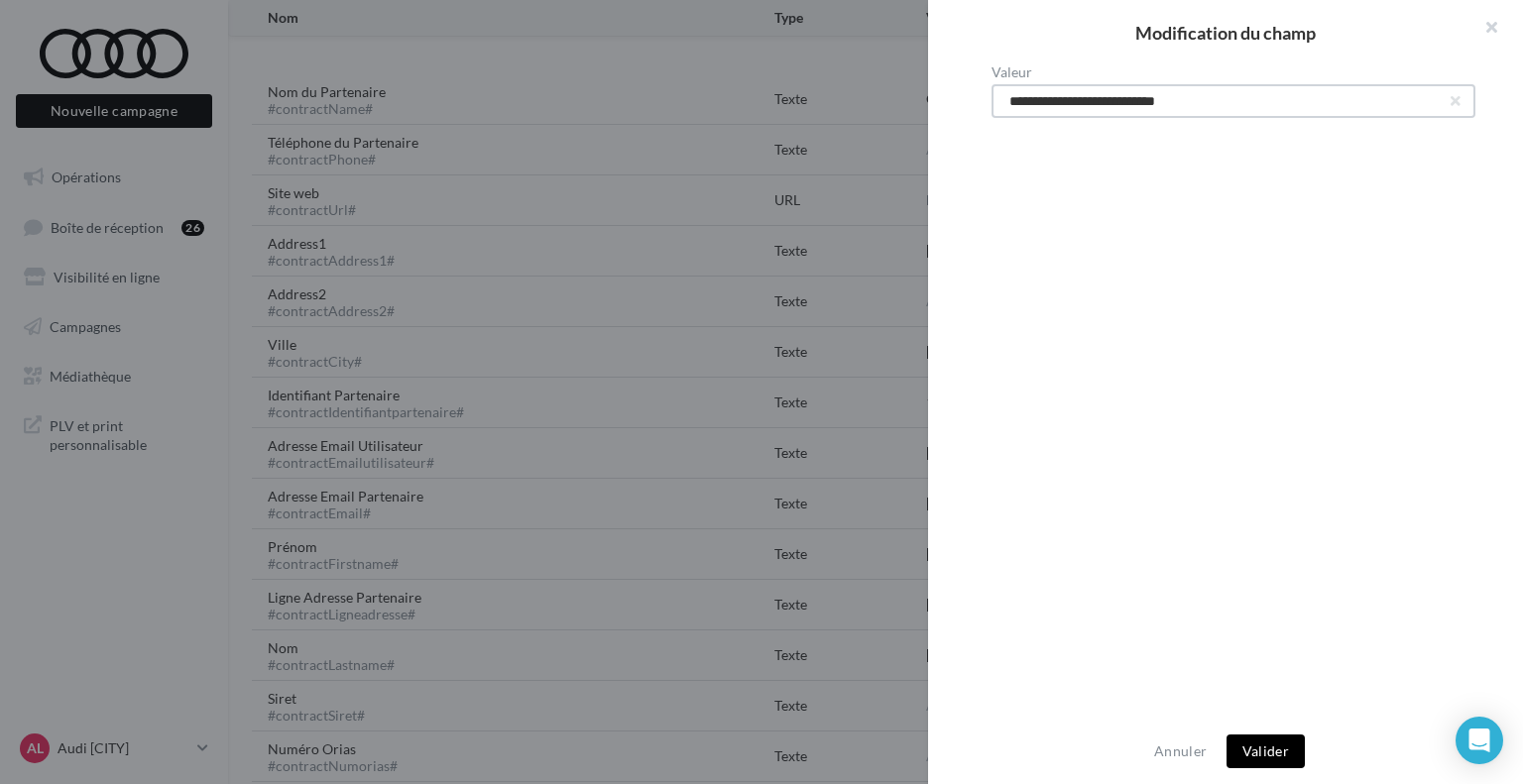 type on "**********" 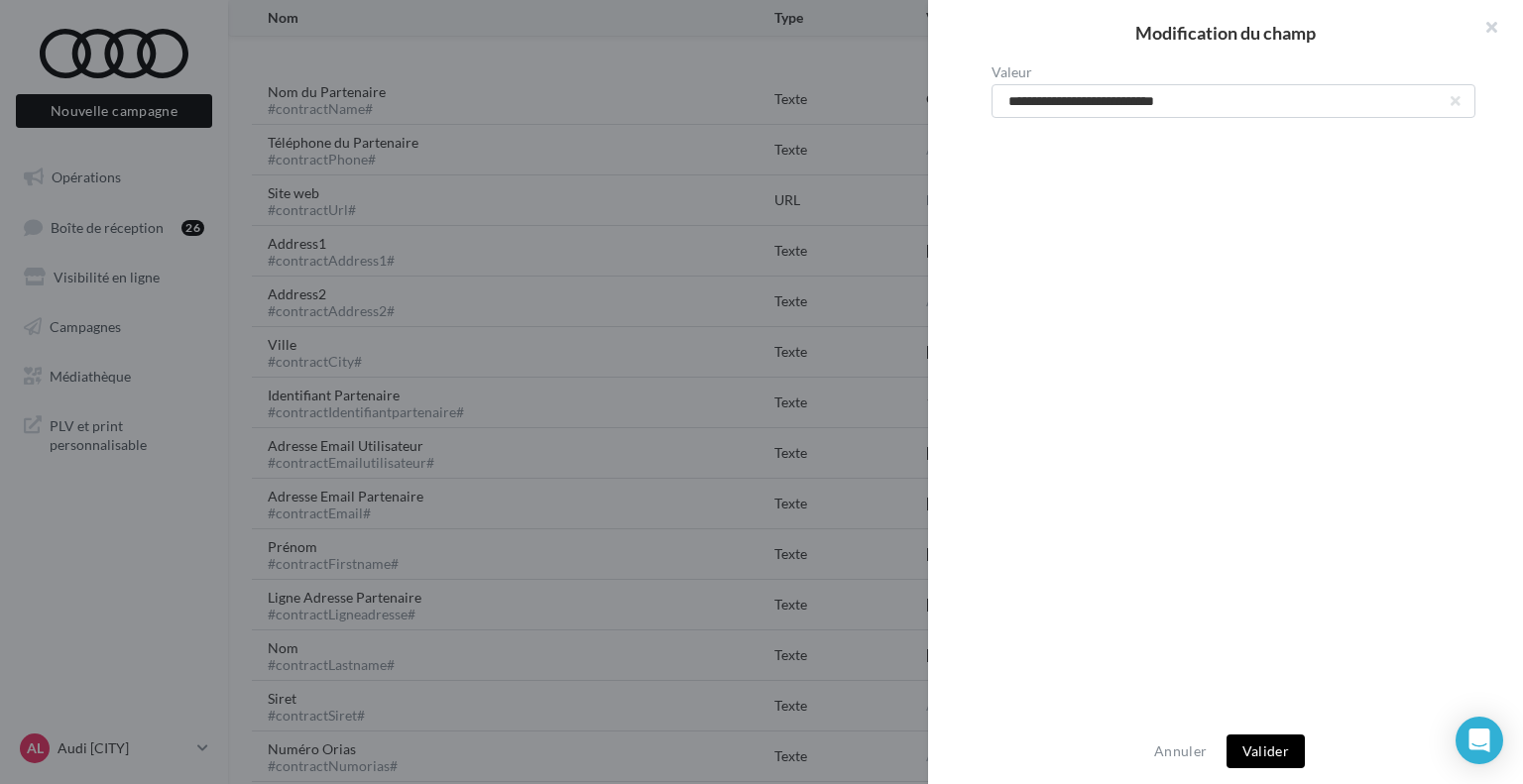 click on "Valider" at bounding box center [1265, 751] 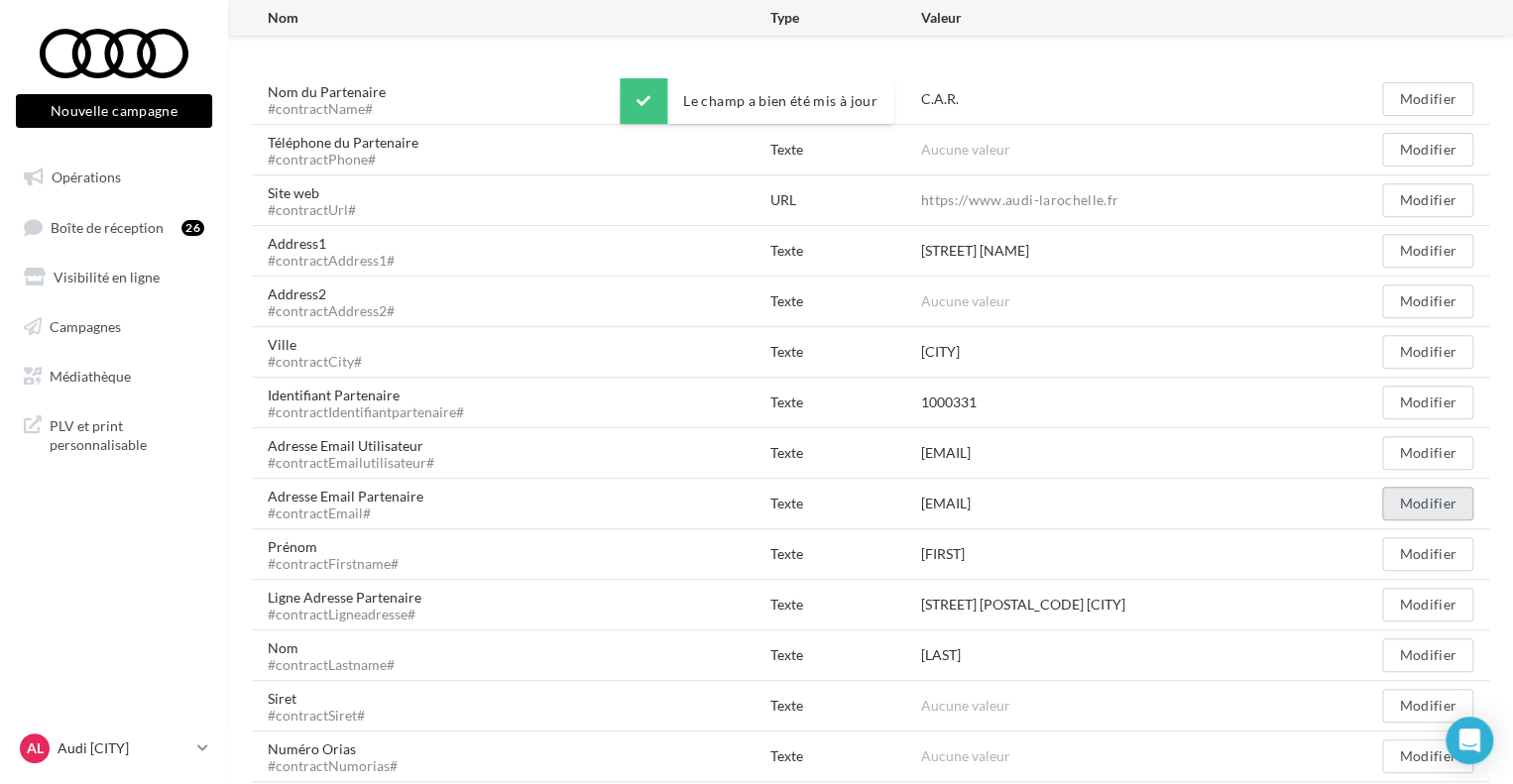 click on "Modifier" at bounding box center (1428, 504) 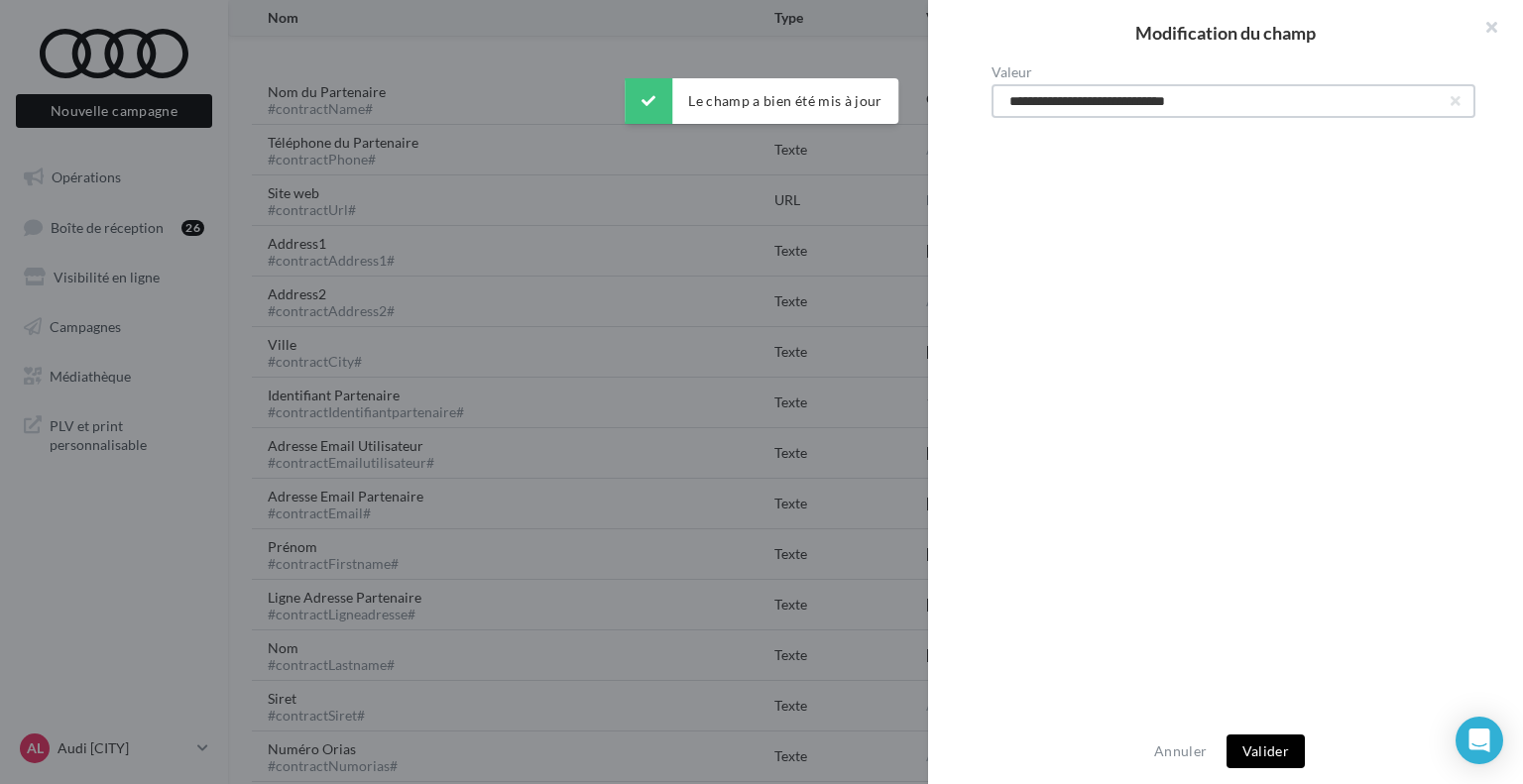 click on "**********" at bounding box center (1233, 101) 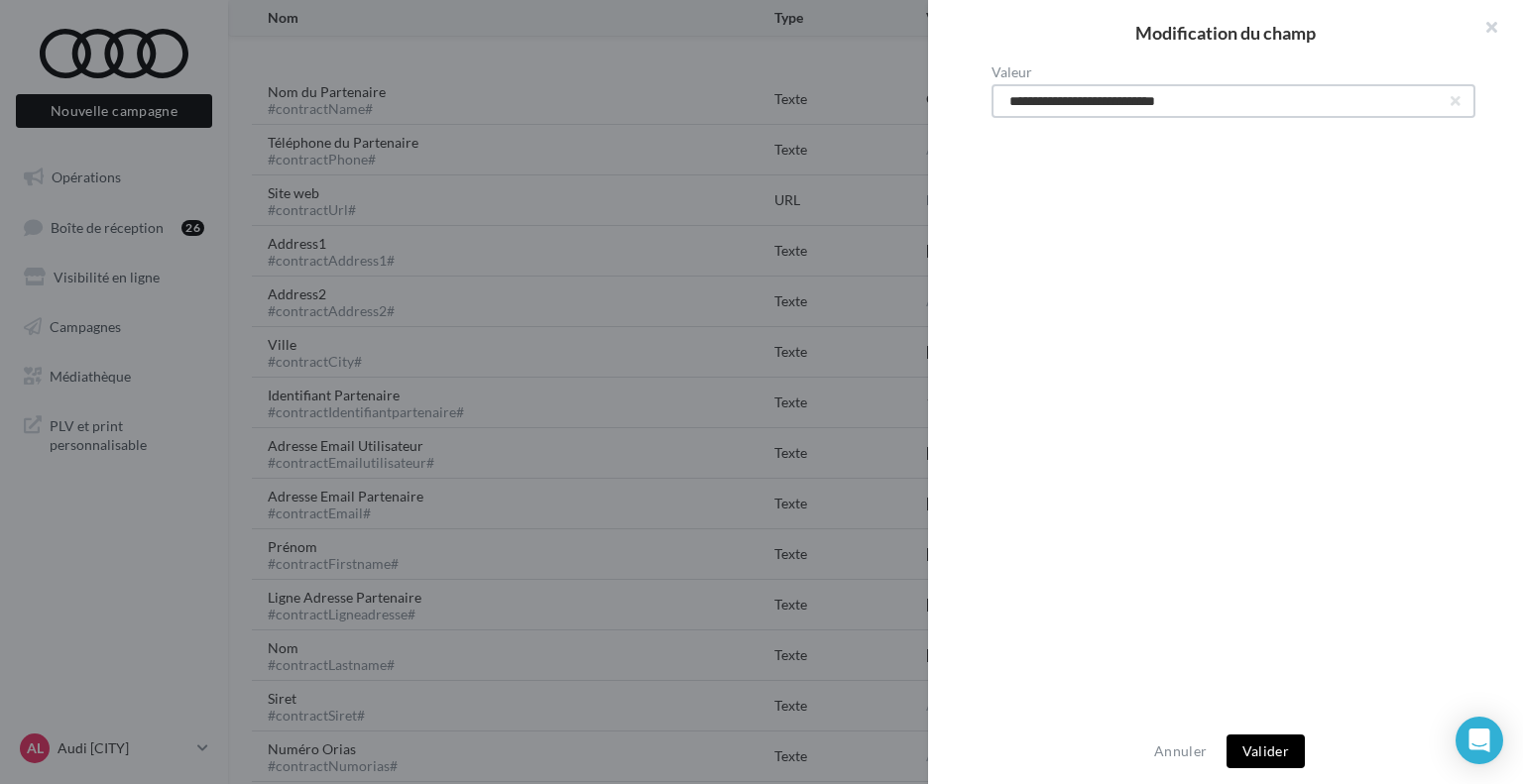 type on "**********" 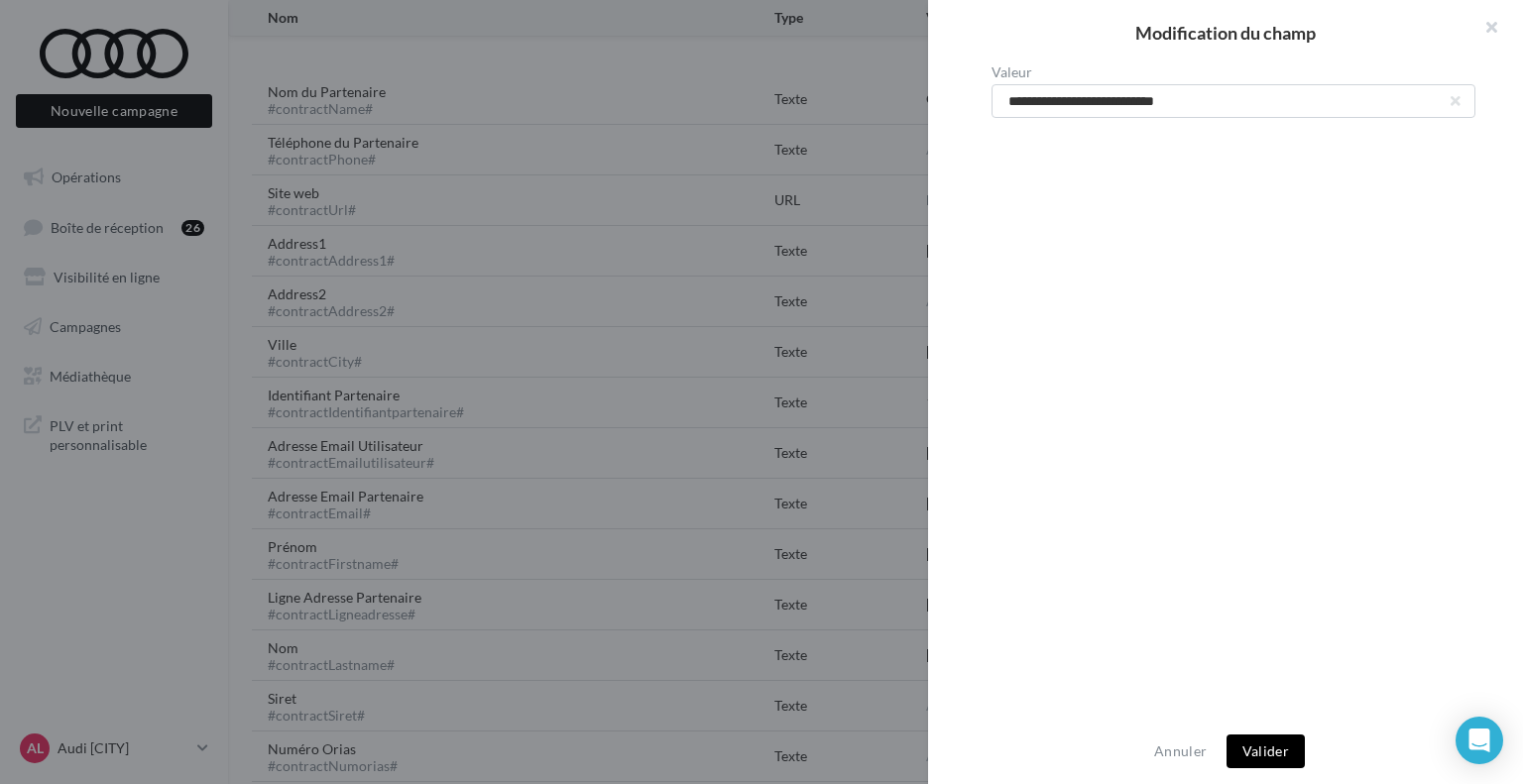 click on "Valider" at bounding box center (1265, 751) 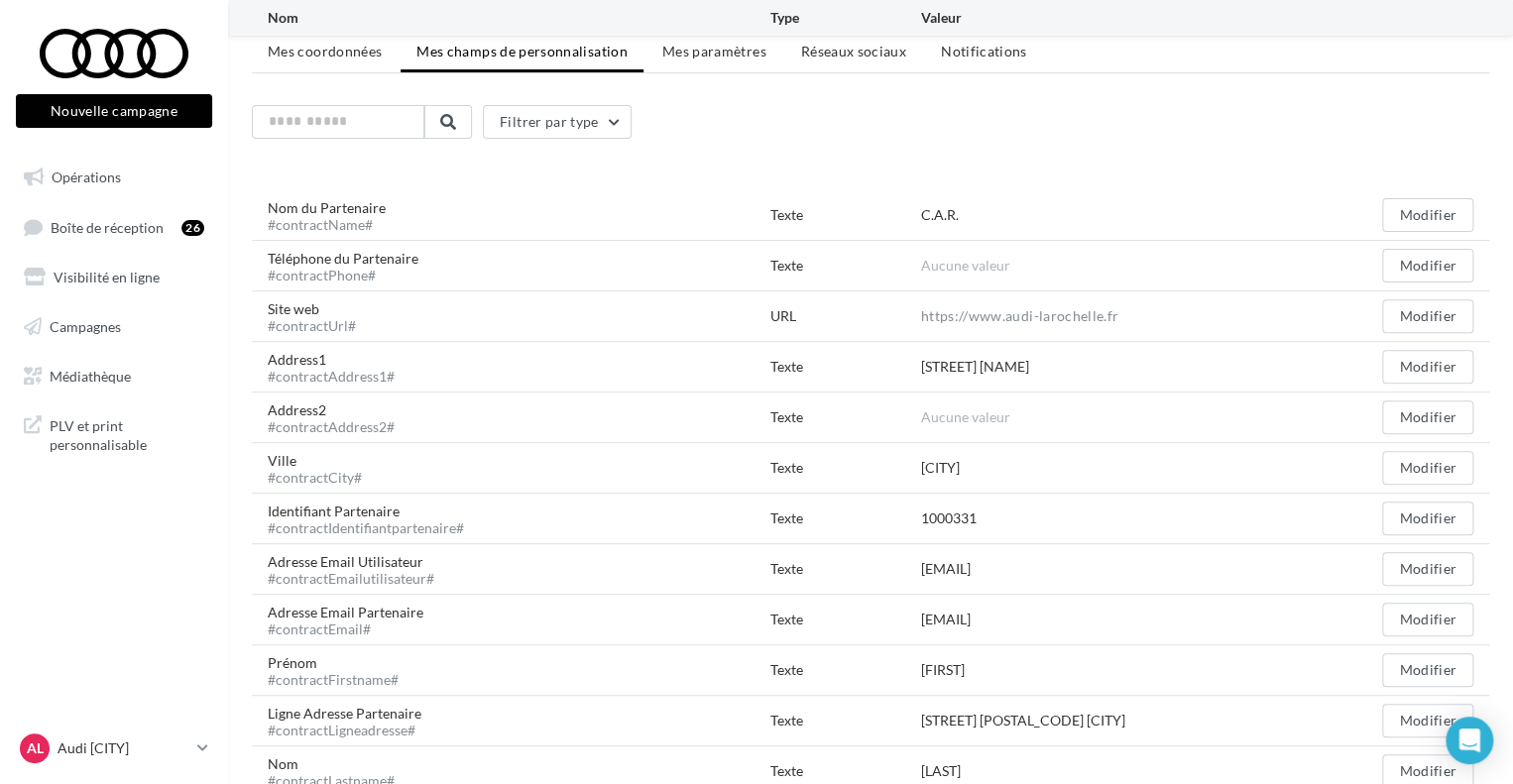 scroll, scrollTop: 0, scrollLeft: 0, axis: both 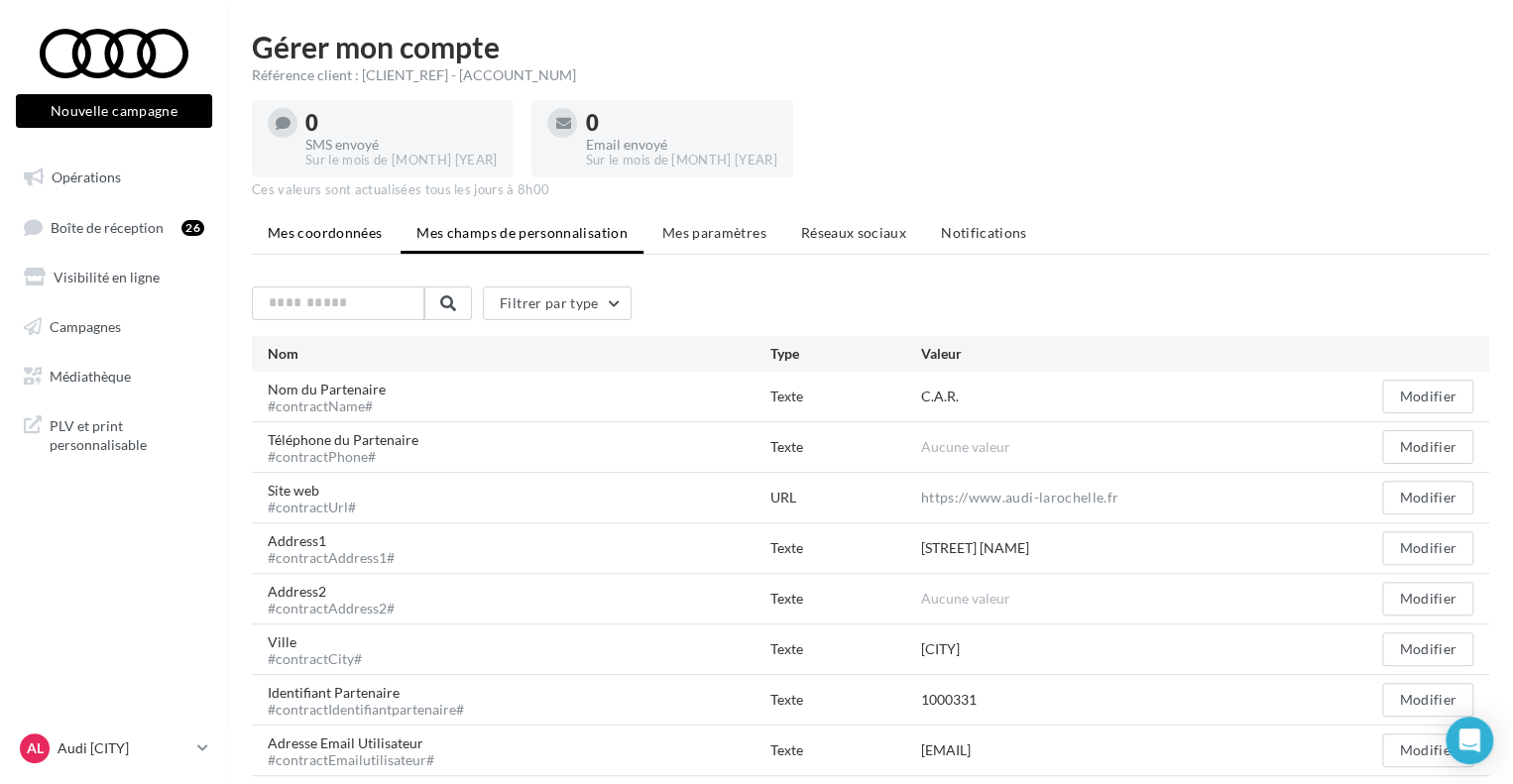 click on "Mes coordonnées" at bounding box center (324, 232) 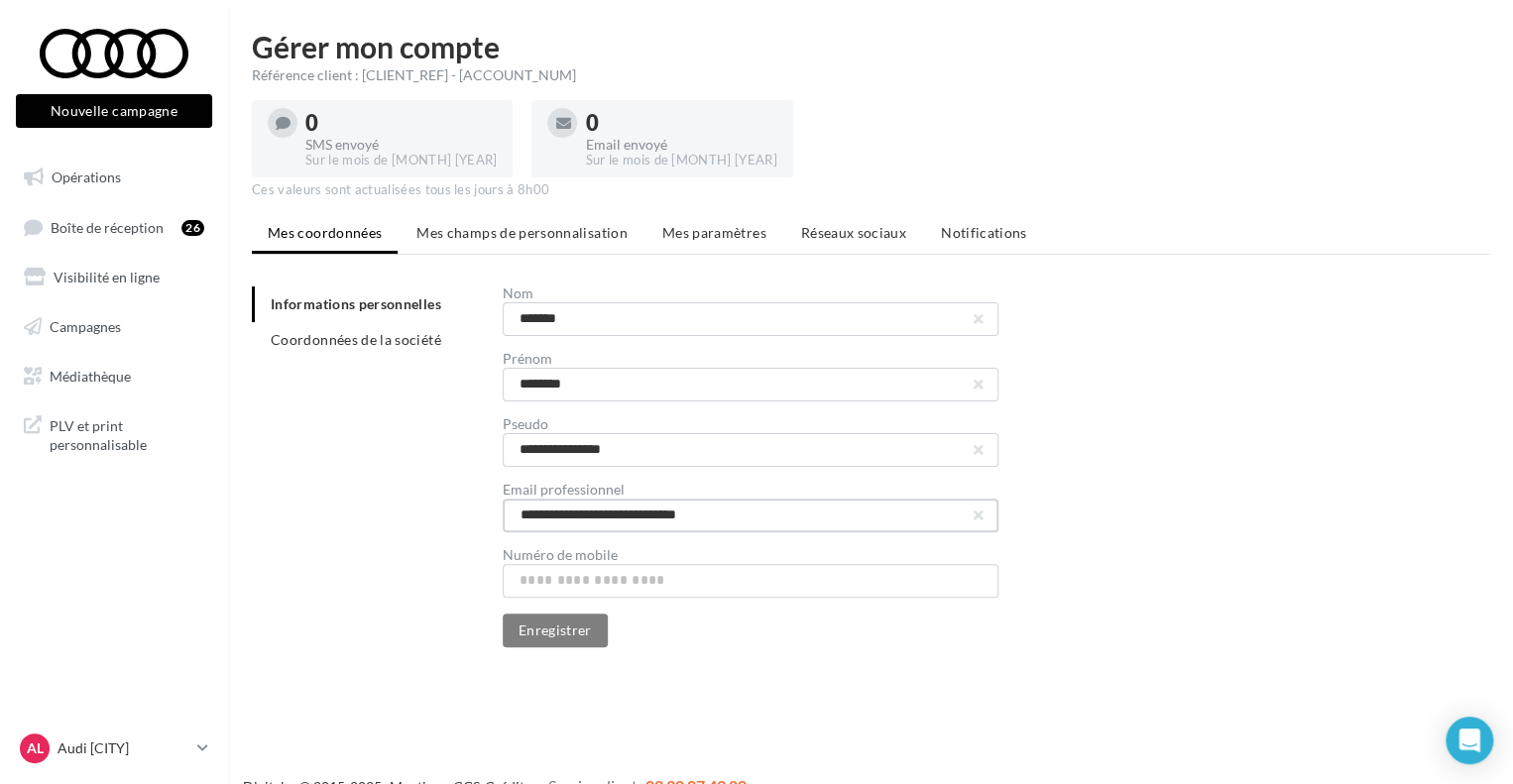 click on "**********" at bounding box center [751, 515] 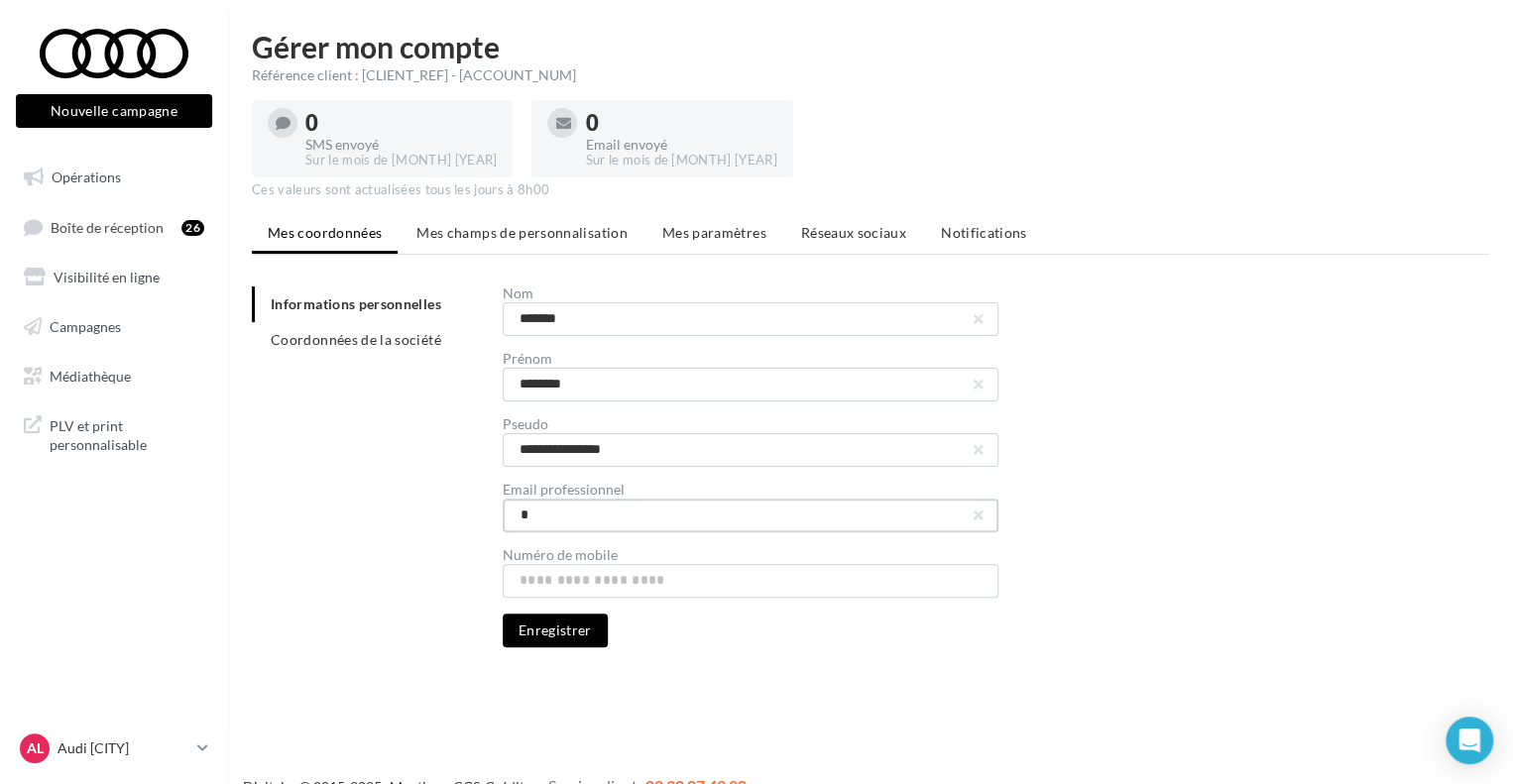 type on "**********" 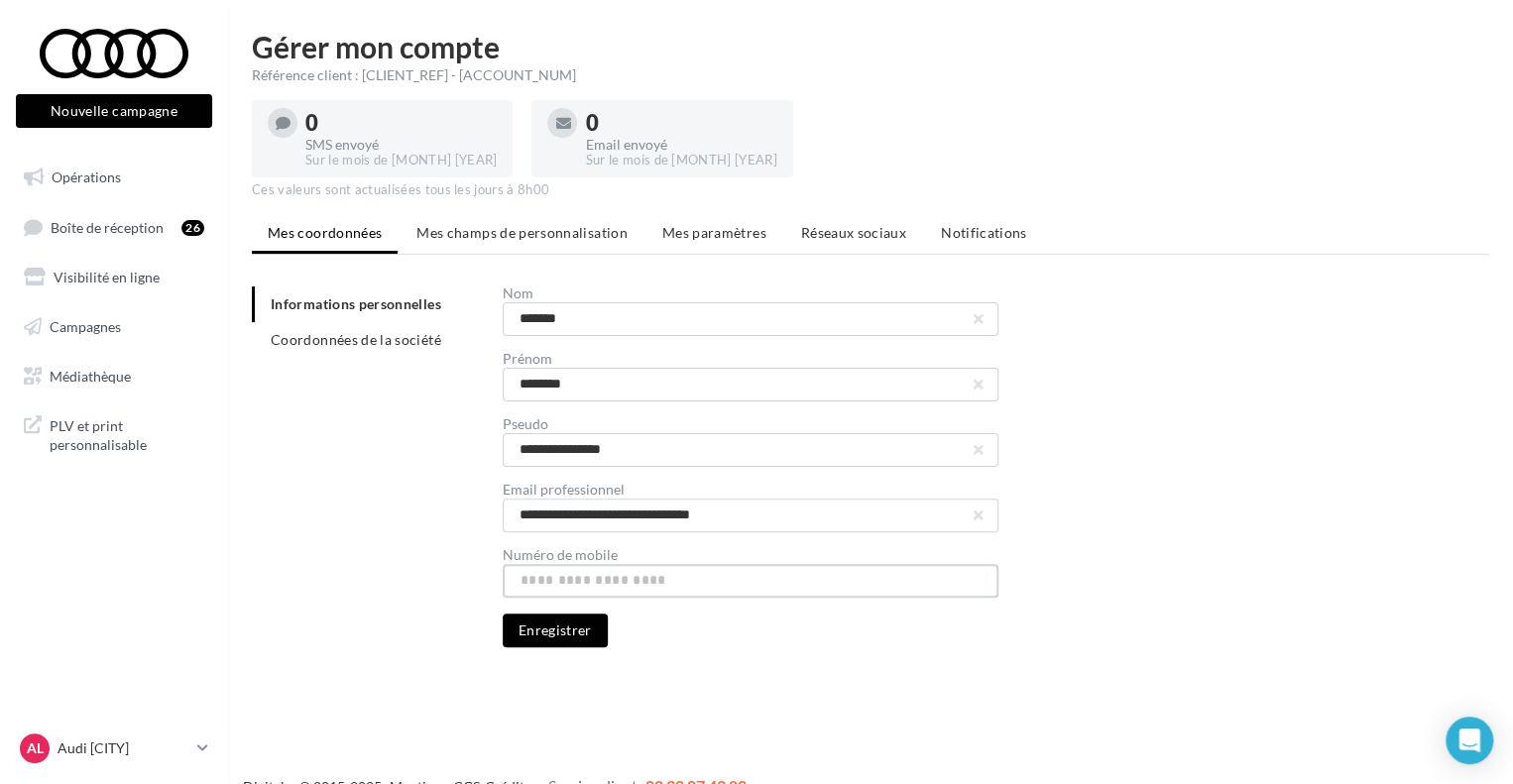 type on "**********" 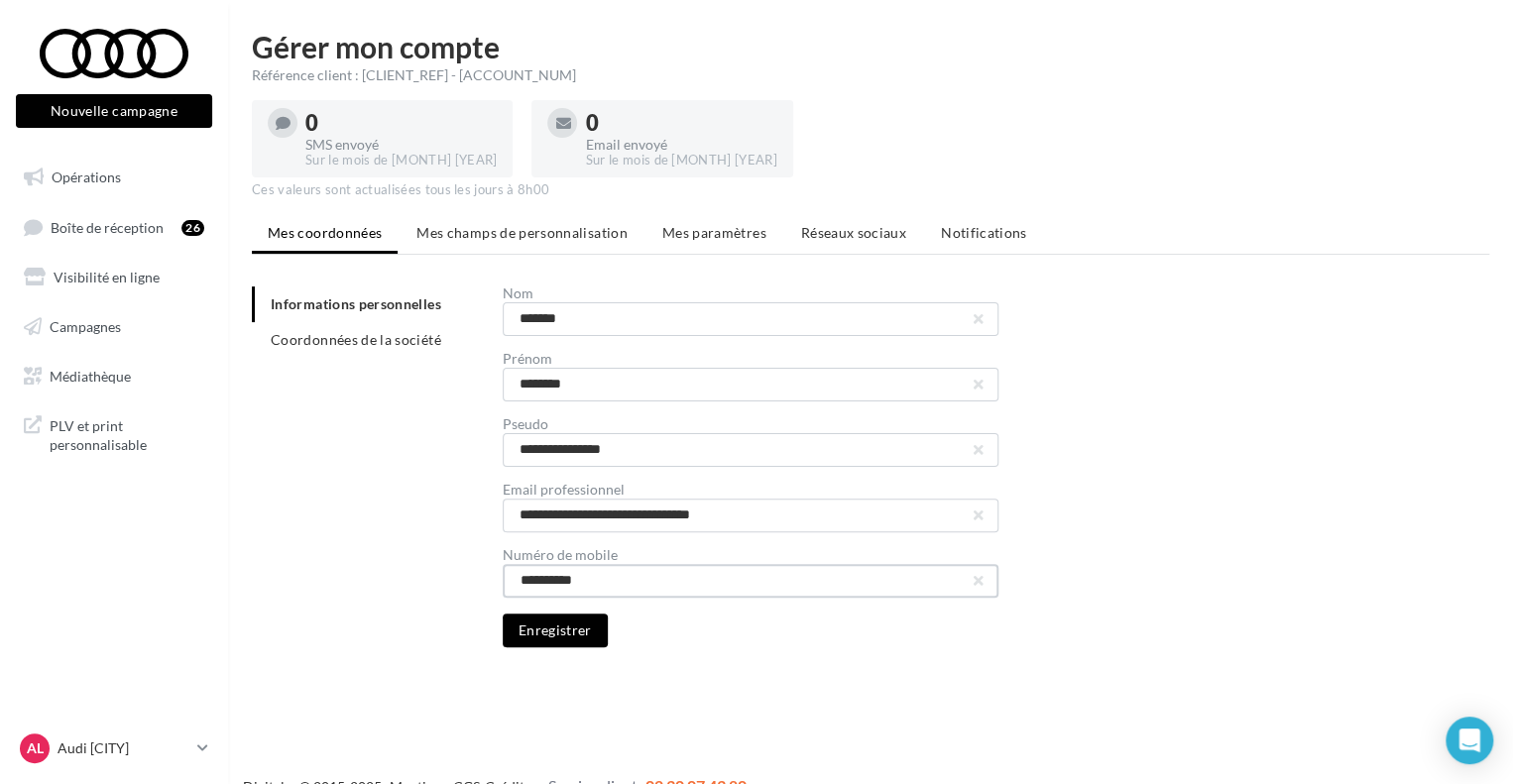 click on "**********" at bounding box center (751, 581) 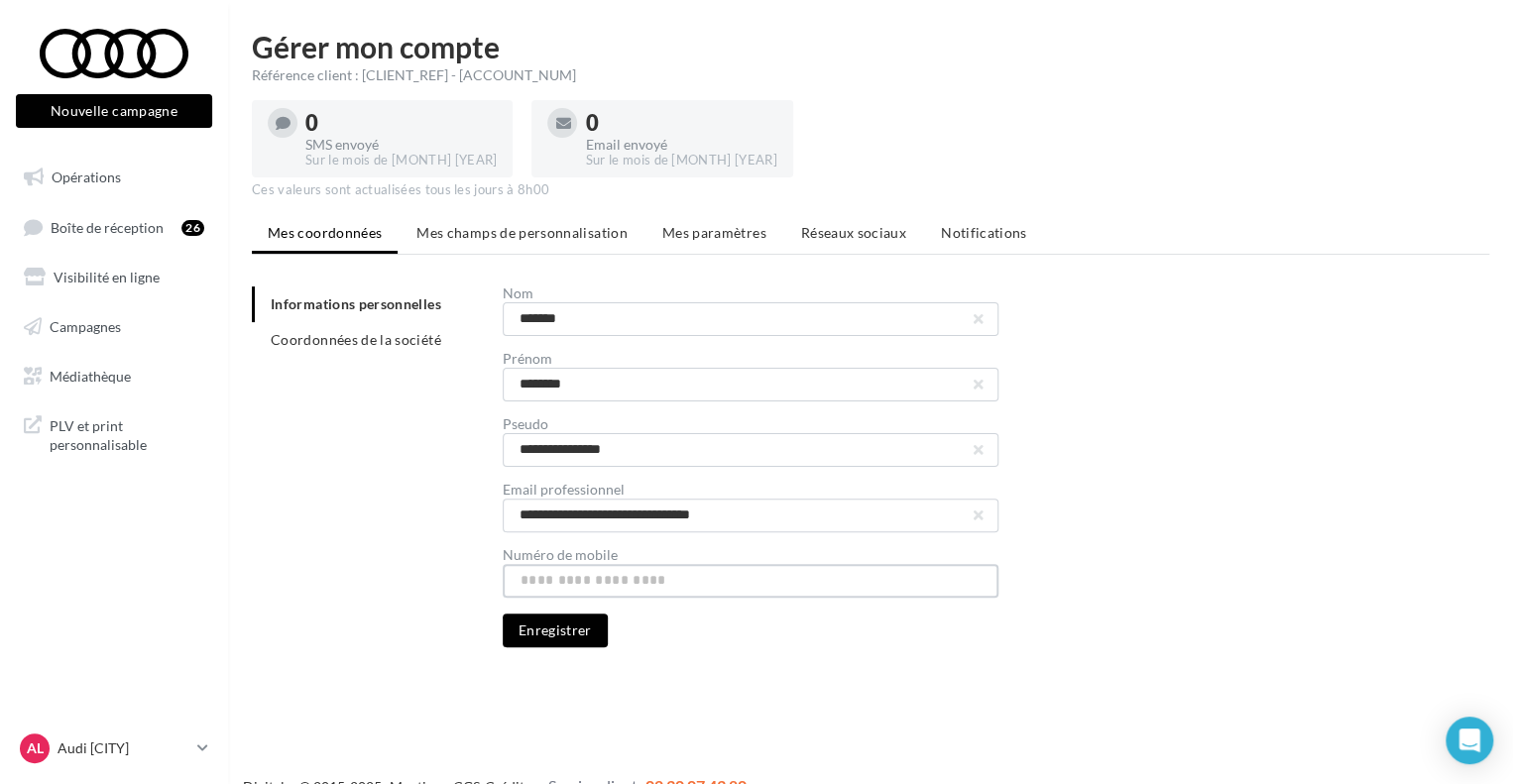 type 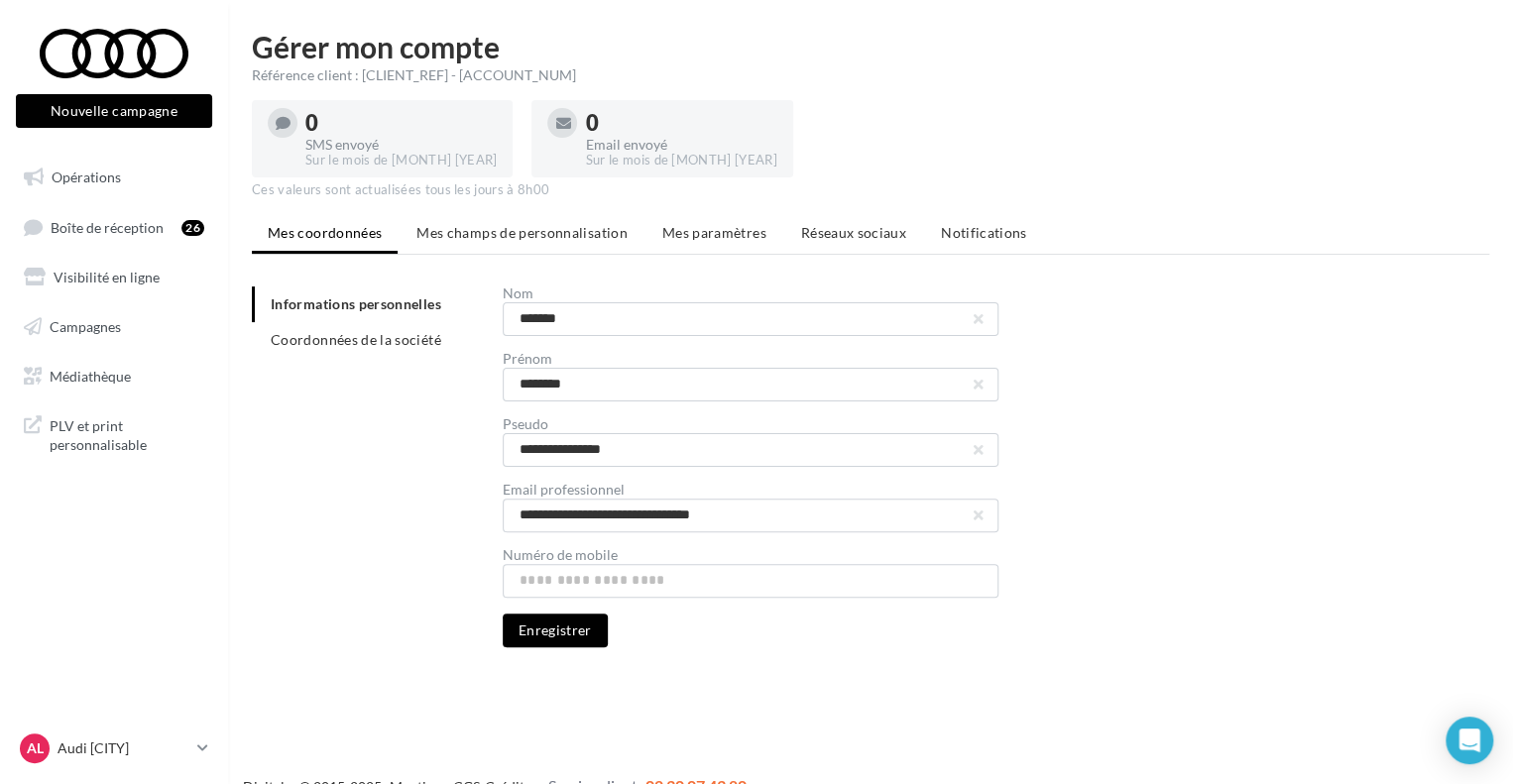 click on "**********" at bounding box center [878, 467] 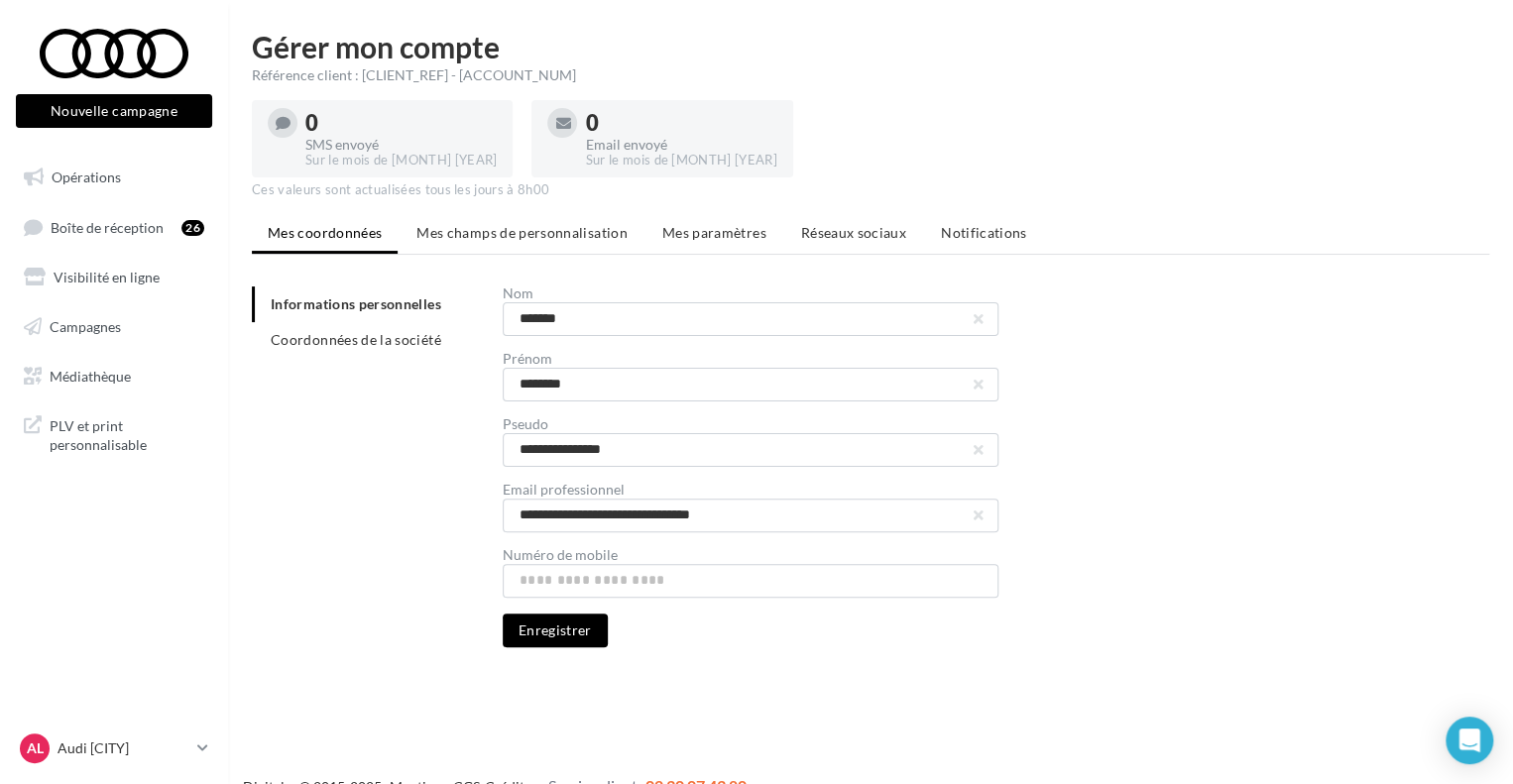 click on "Enregistrer" at bounding box center (555, 630) 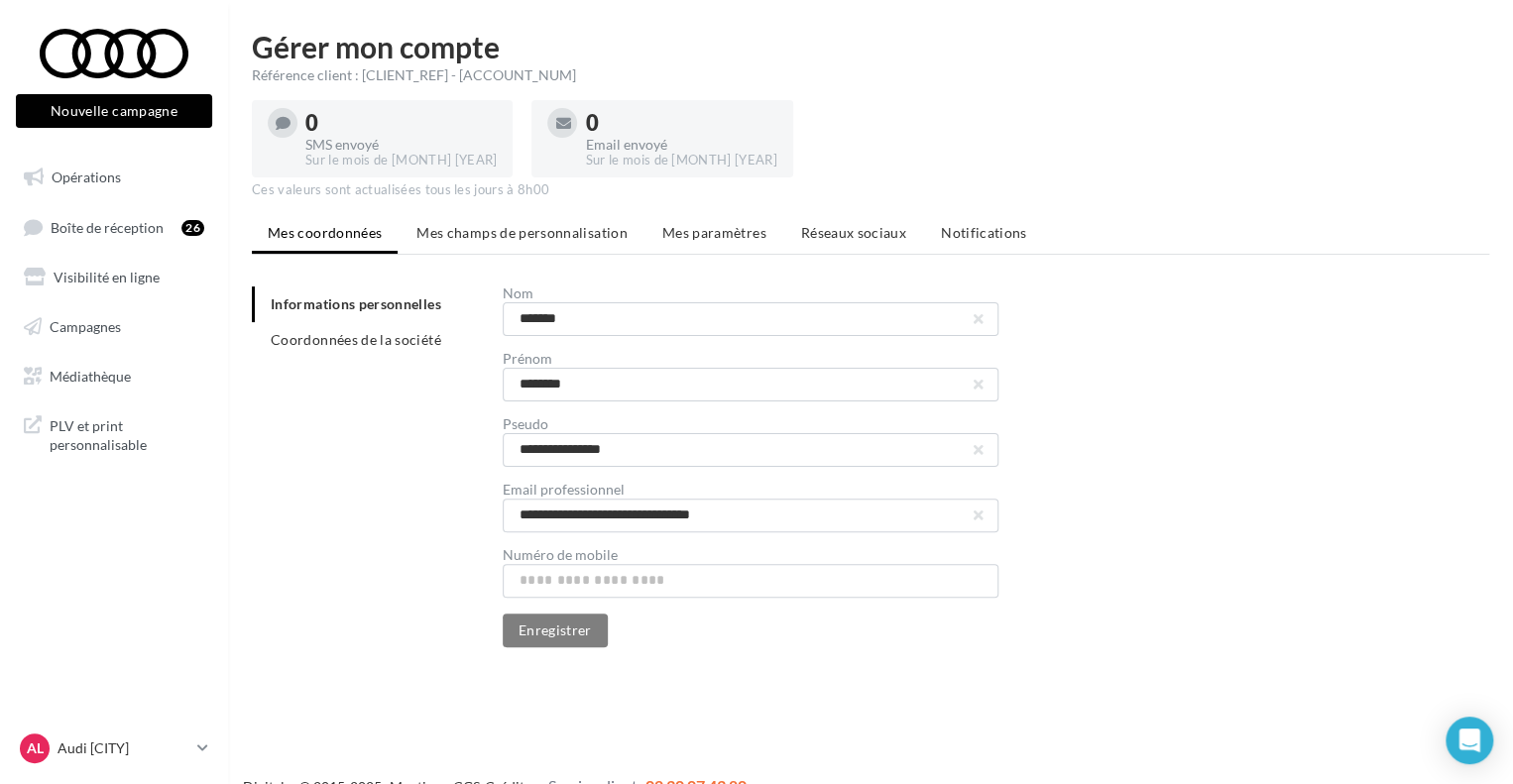 click on "**********" at bounding box center [871, 355] 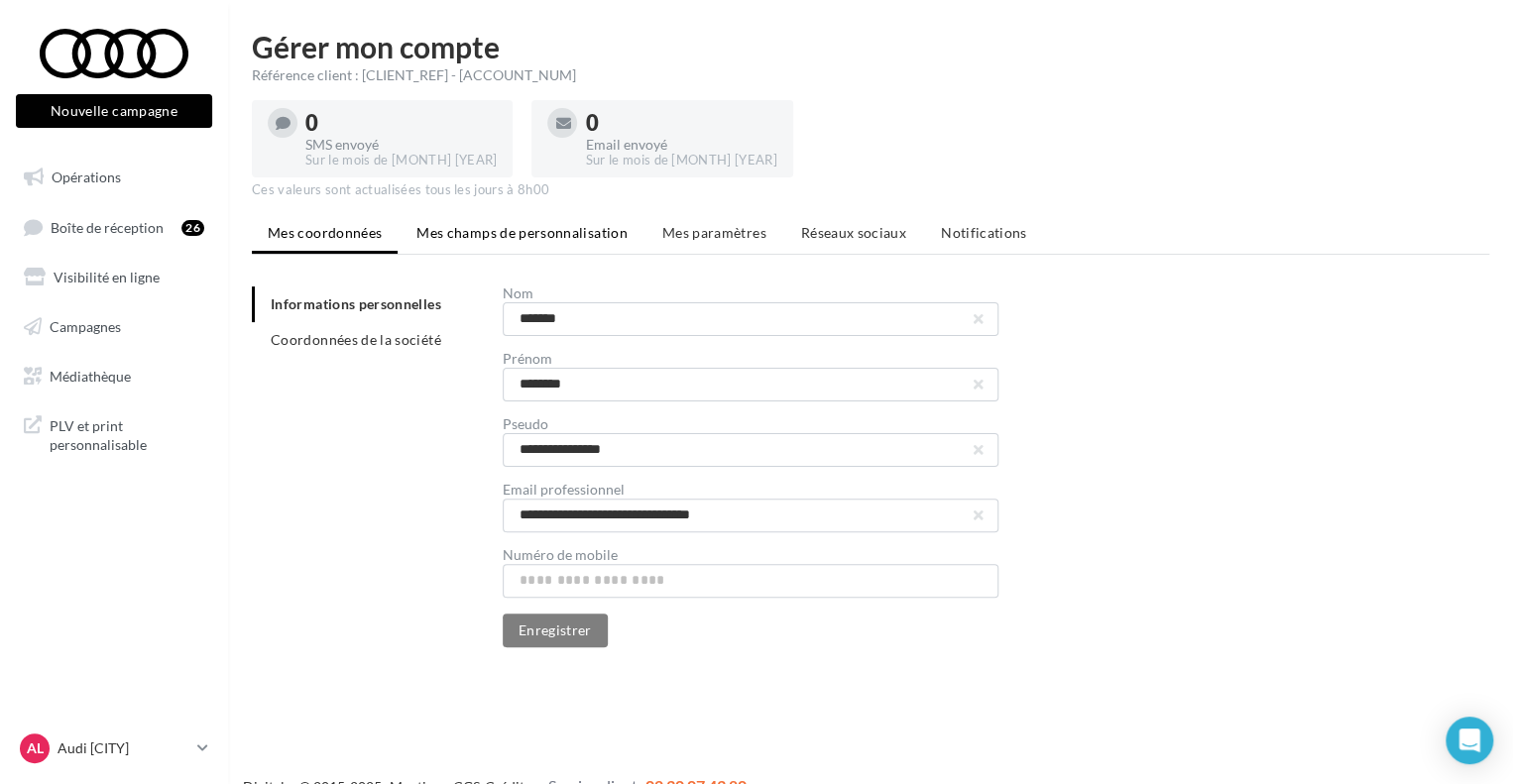 click on "Mes champs de personnalisation" at bounding box center (522, 232) 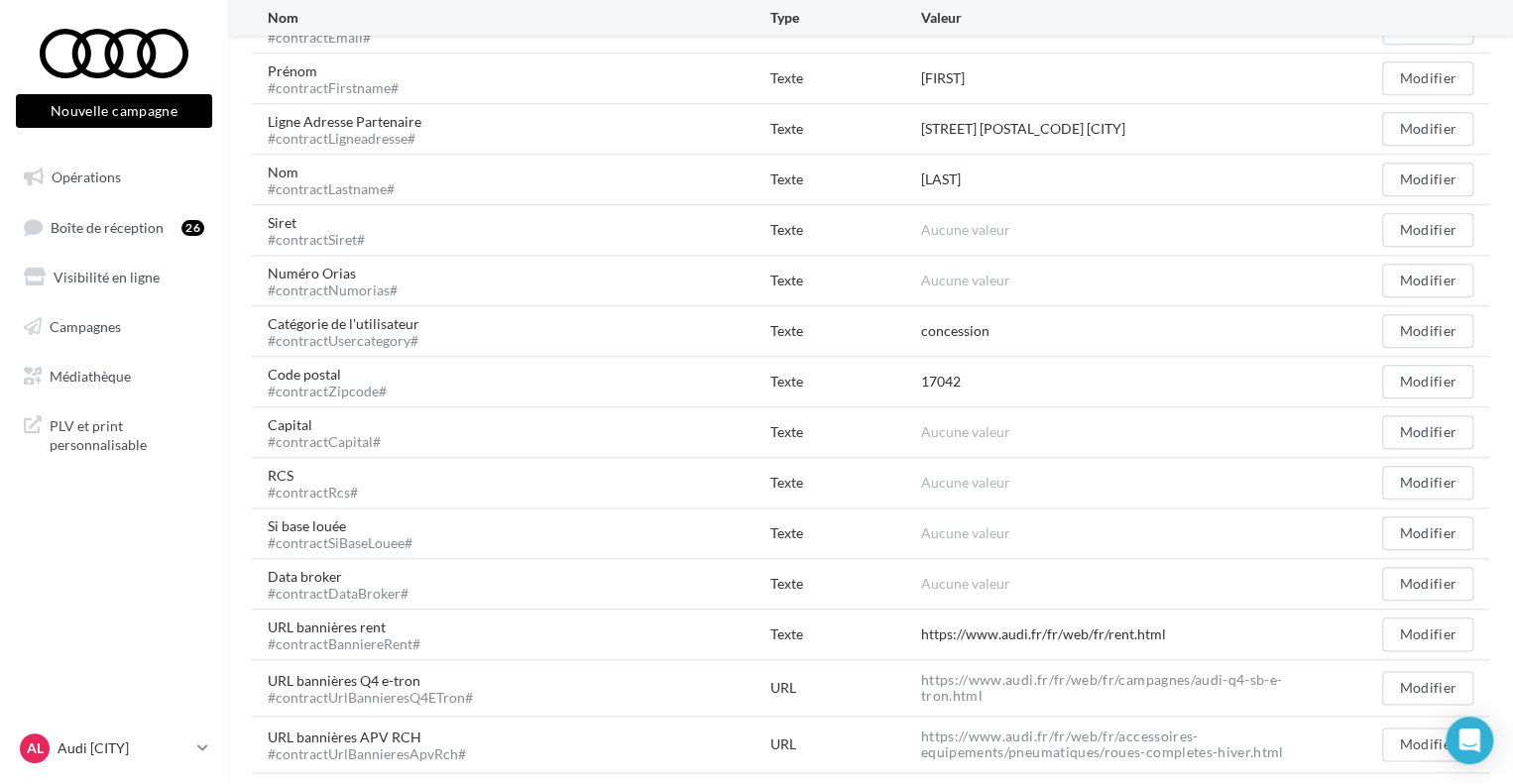 scroll, scrollTop: 496, scrollLeft: 0, axis: vertical 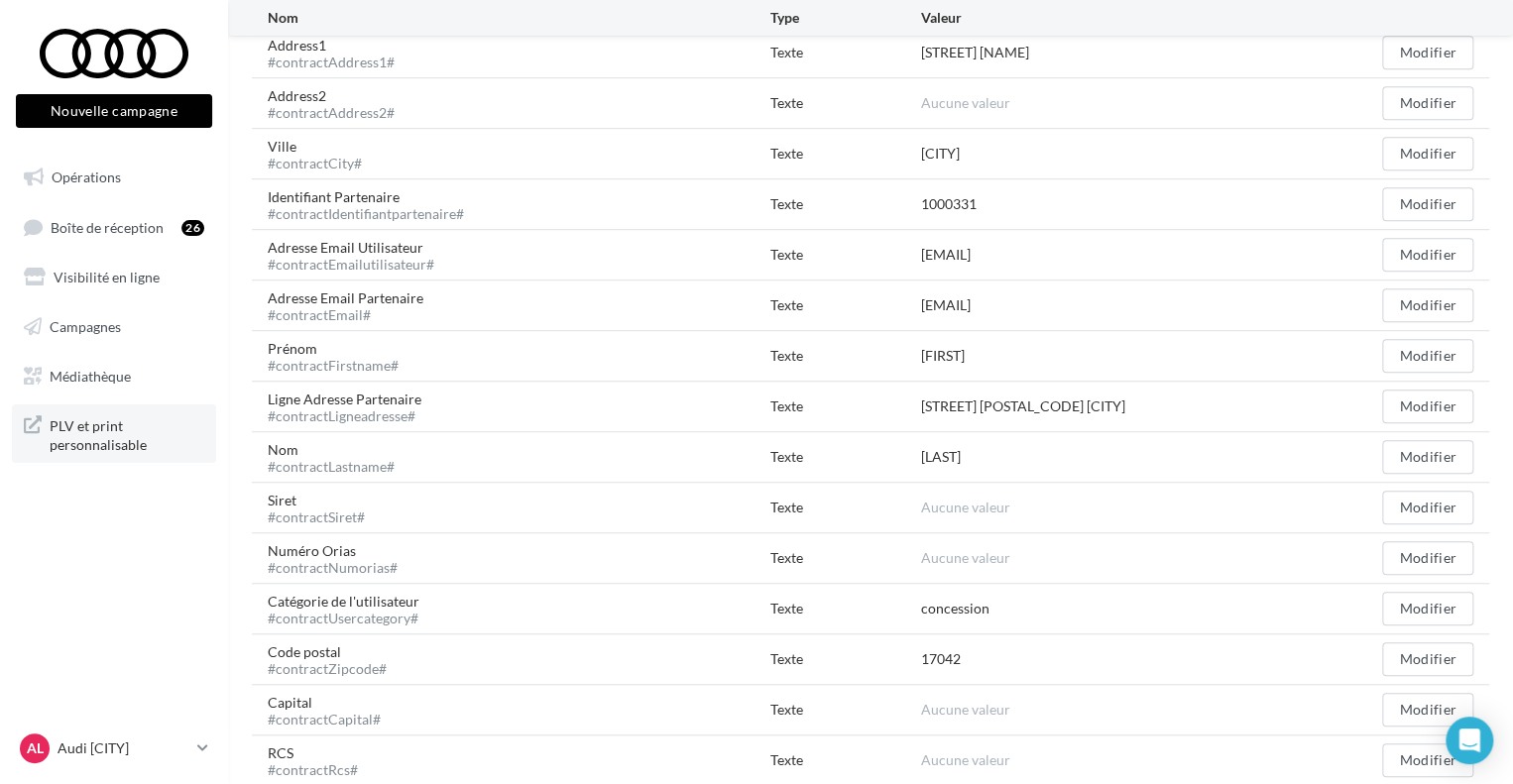 click on "PLV et print personnalisable" at bounding box center [127, 433] 